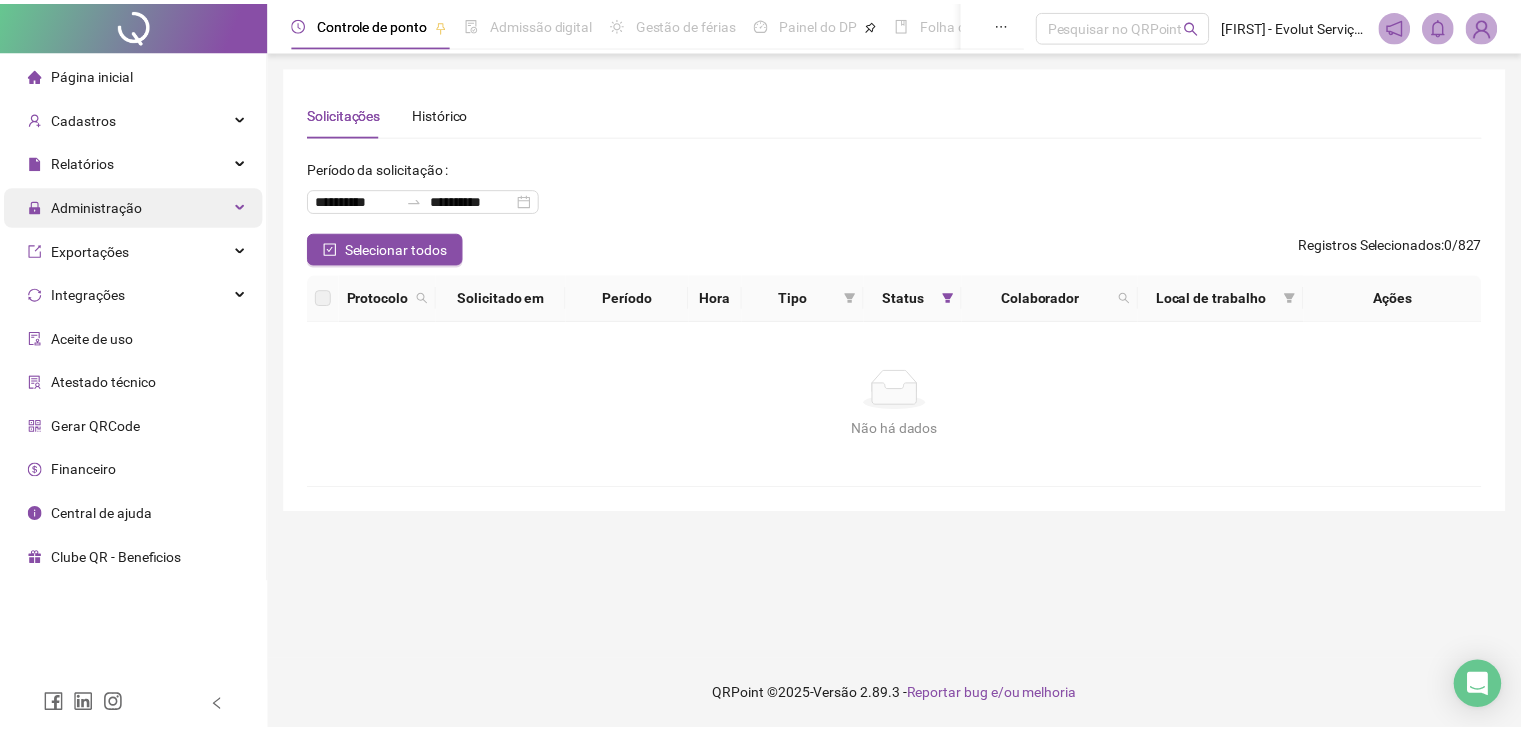 scroll, scrollTop: 0, scrollLeft: 0, axis: both 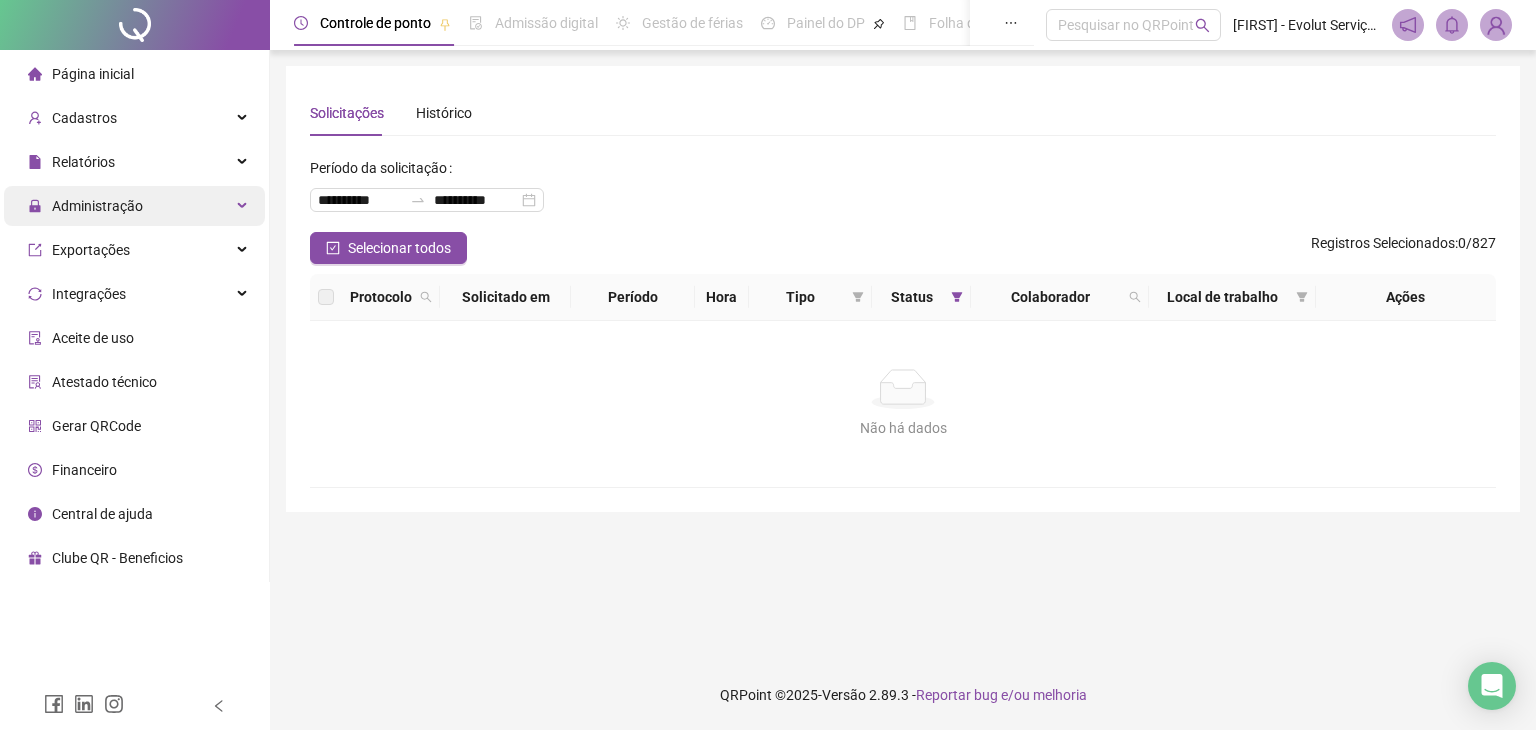 click on "Administração" at bounding box center [134, 206] 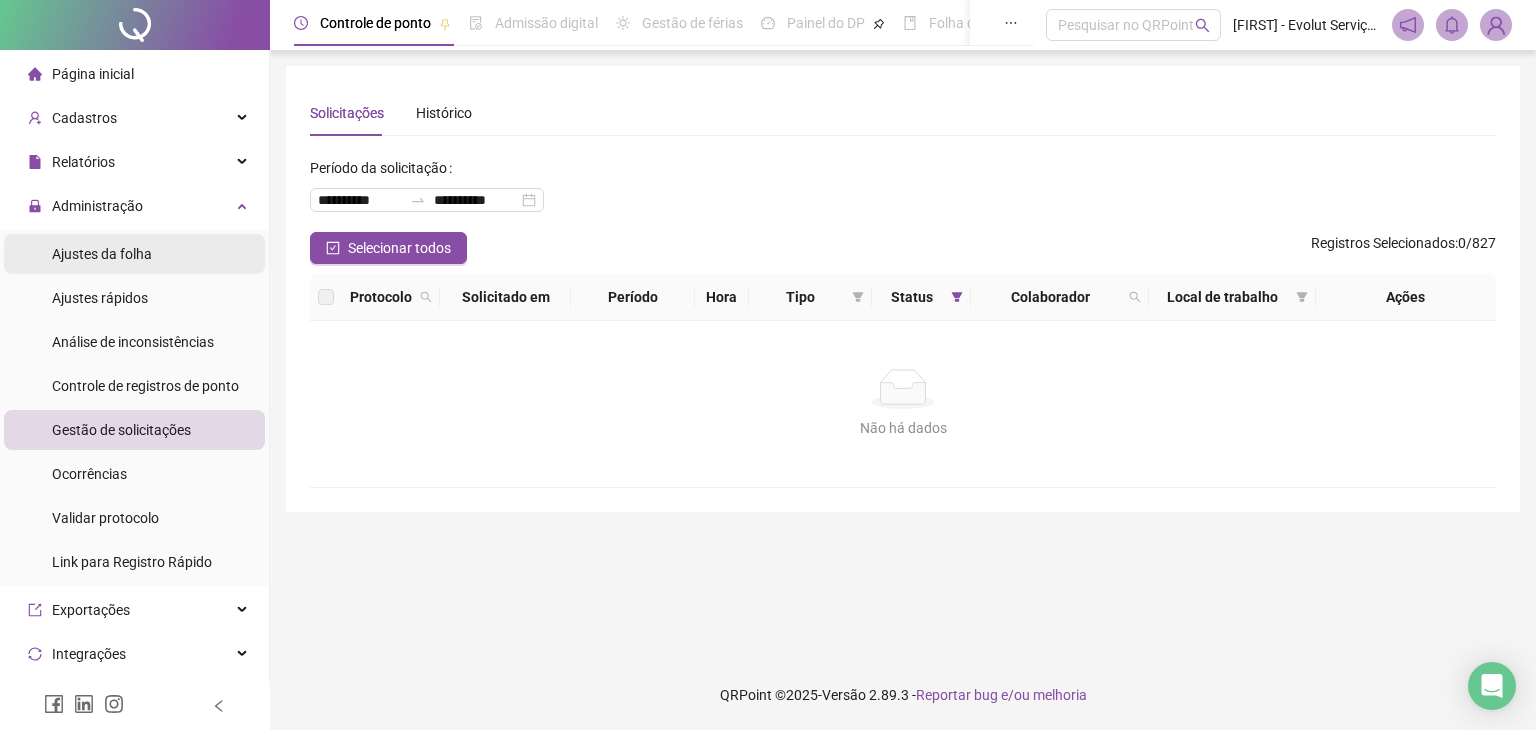 click on "Ajustes da folha" at bounding box center [134, 254] 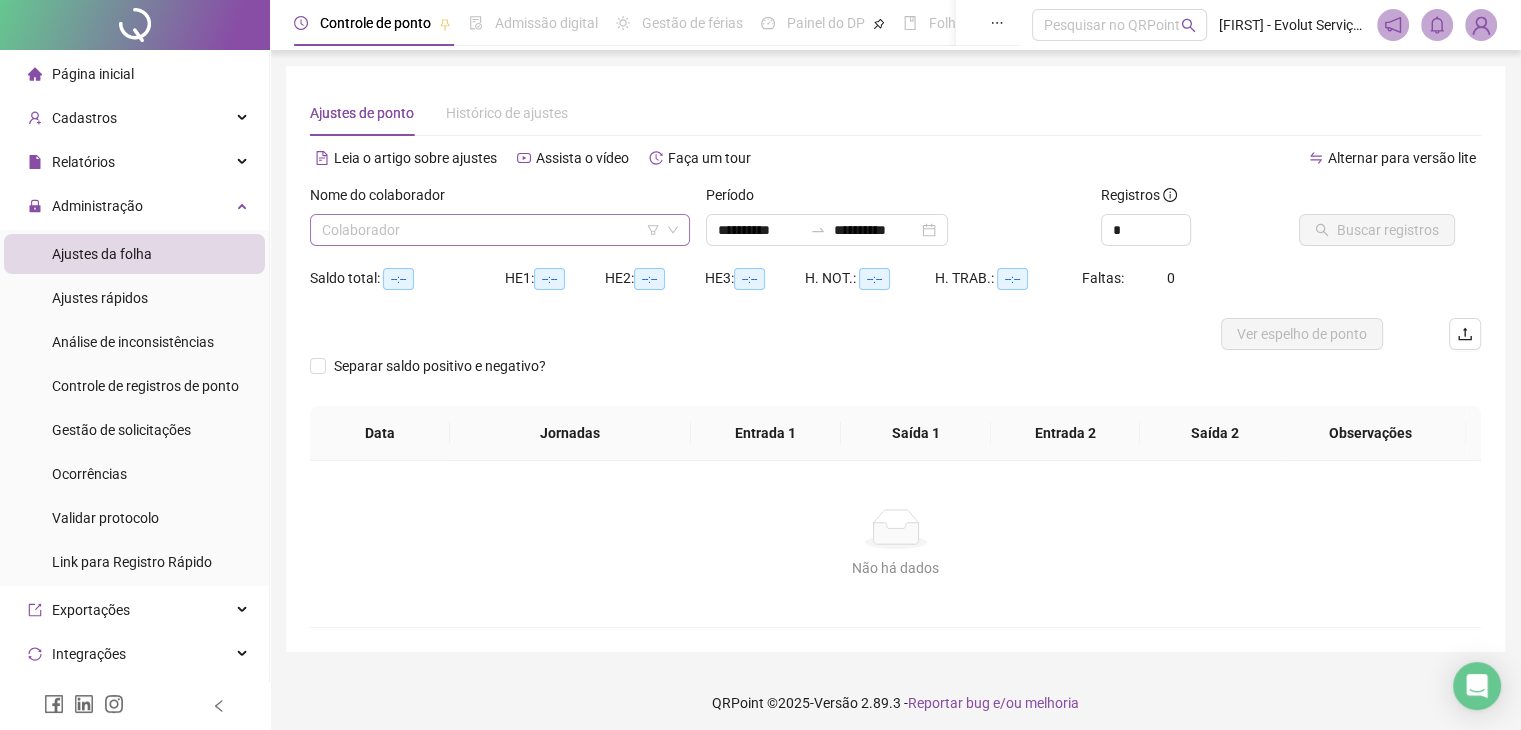 click at bounding box center [491, 230] 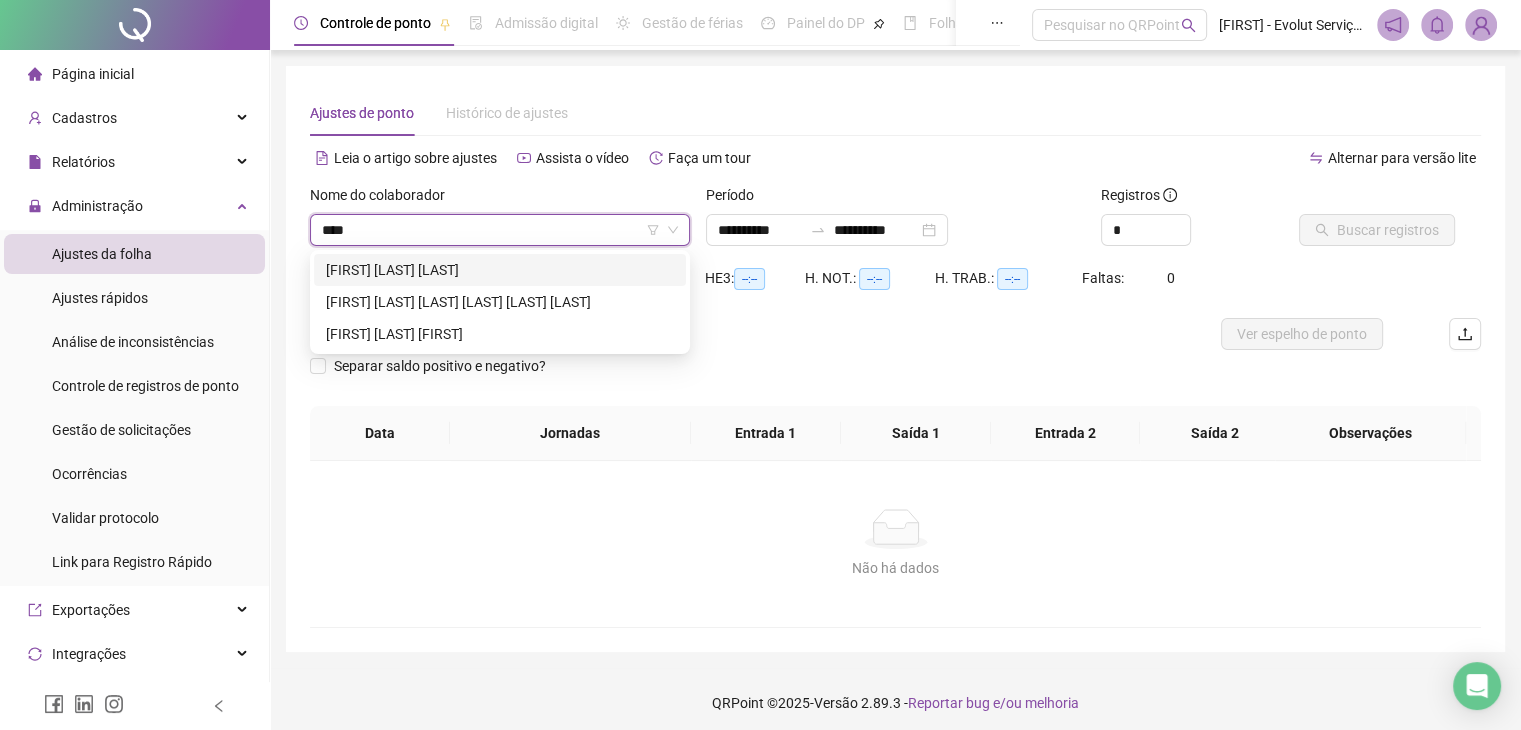 type on "*****" 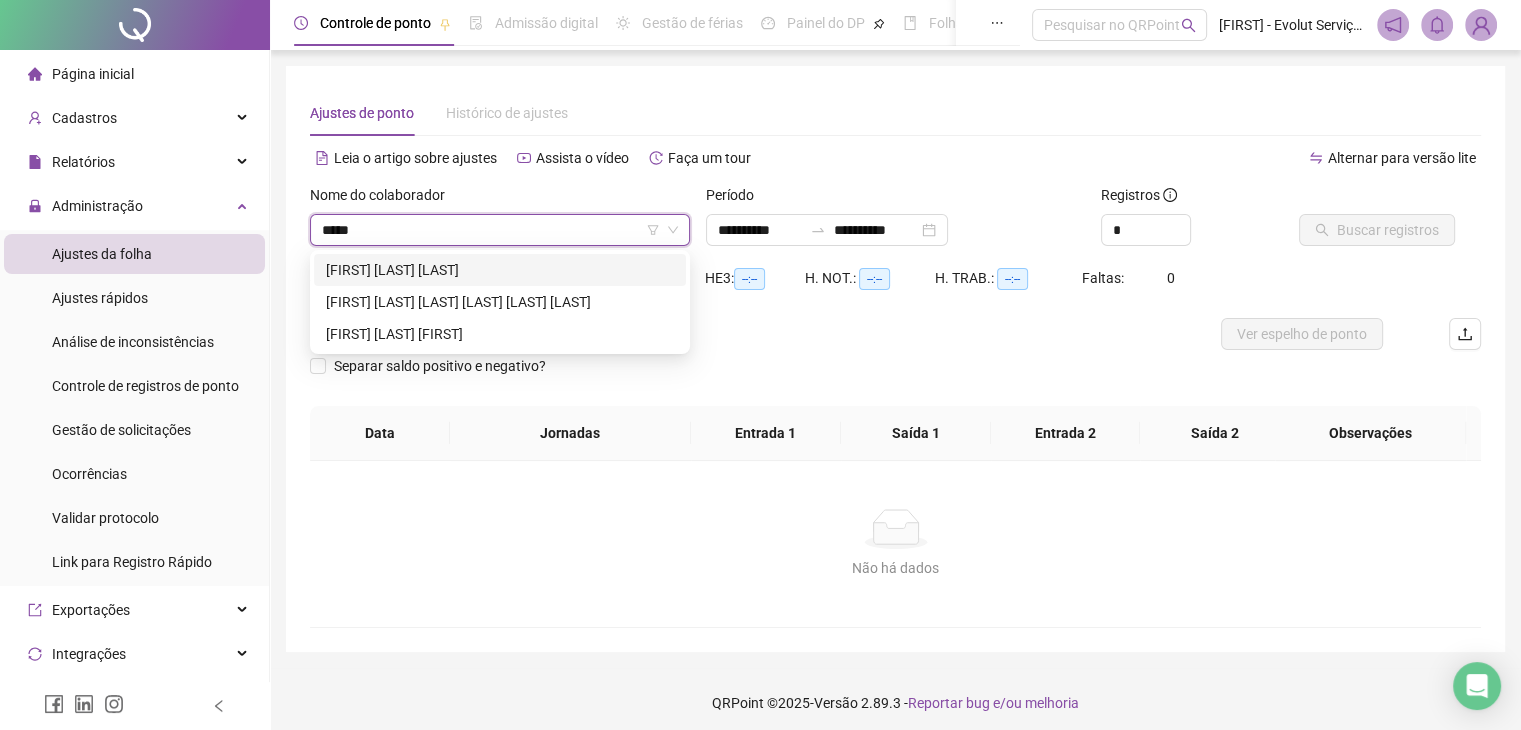 click on "[FIRST] [LAST] [LAST]" at bounding box center [500, 270] 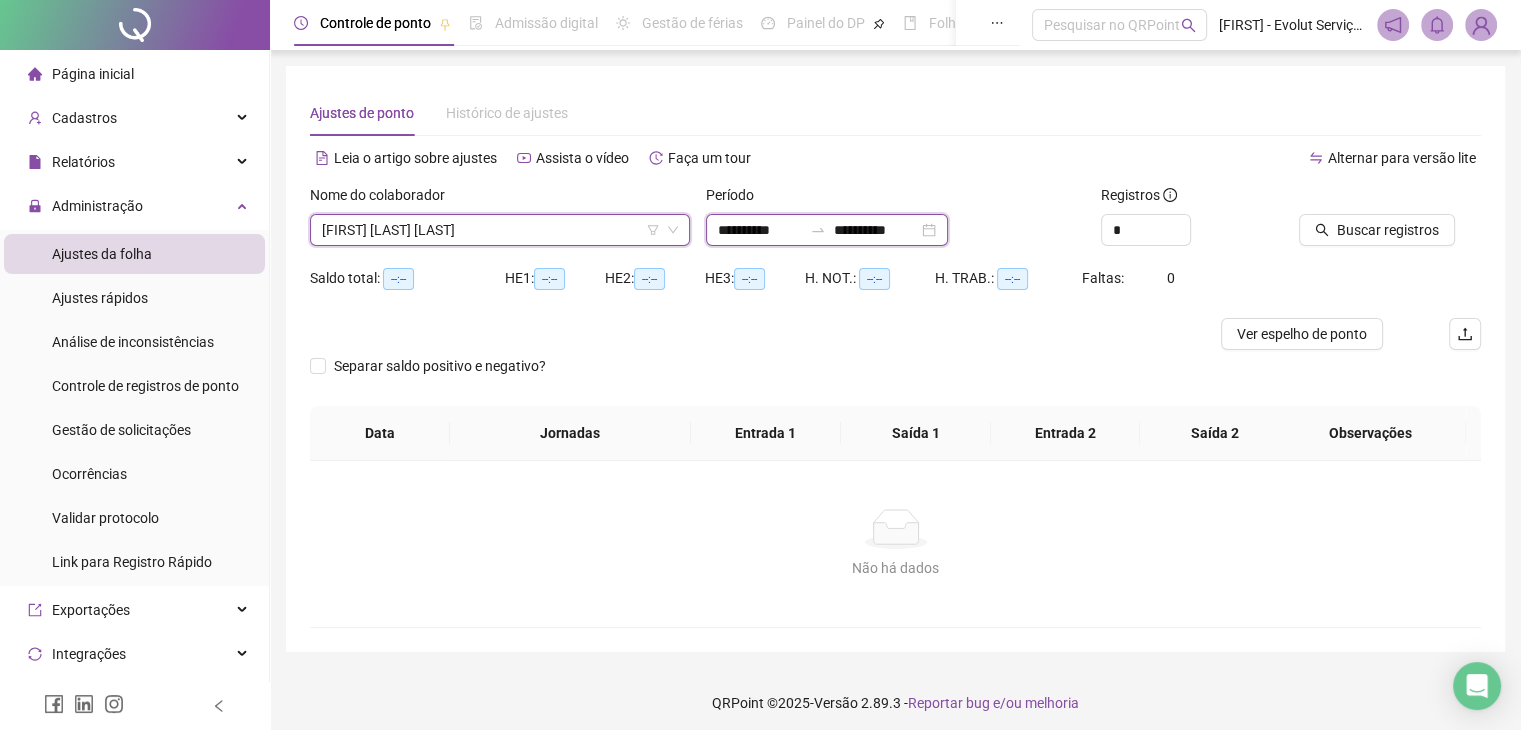 click on "**********" at bounding box center (760, 230) 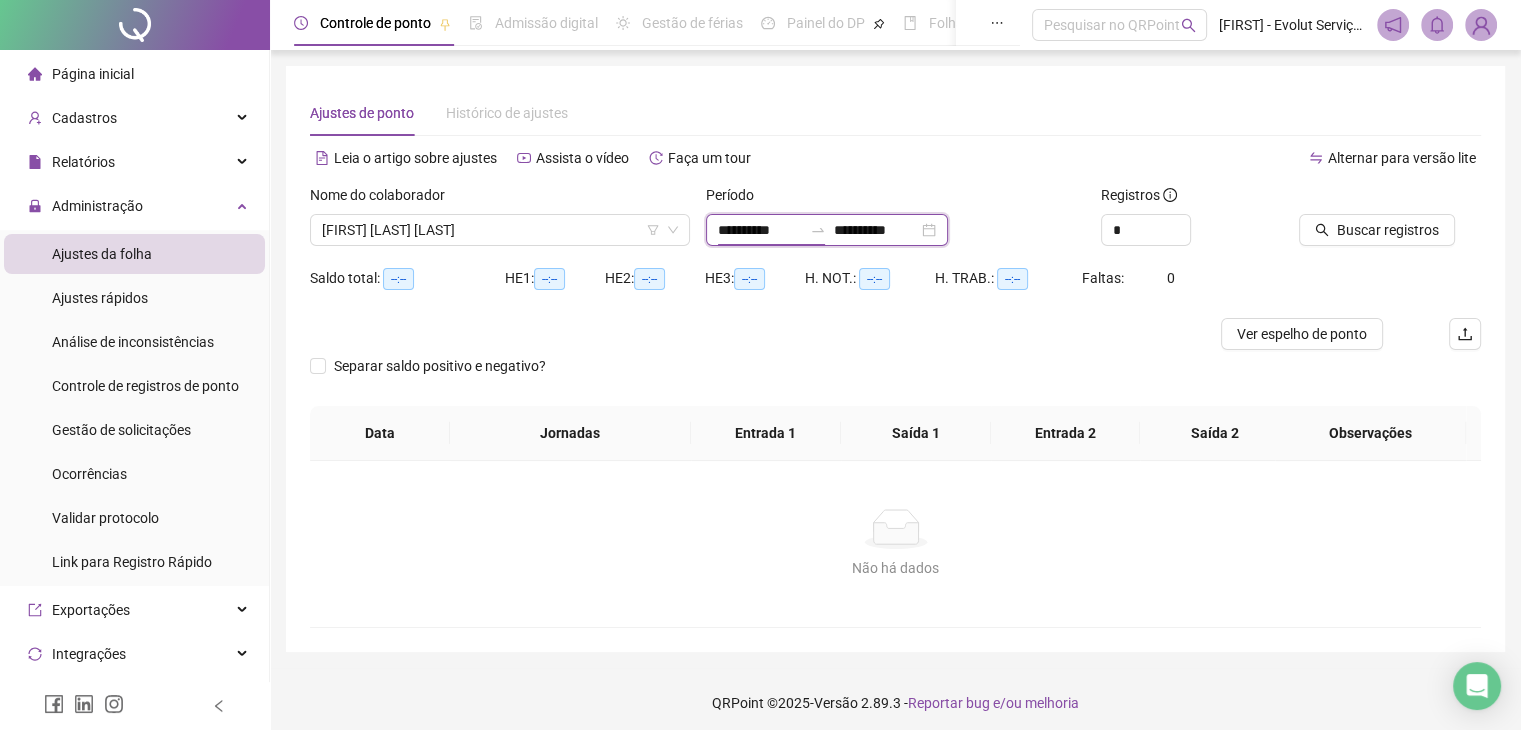 type on "**********" 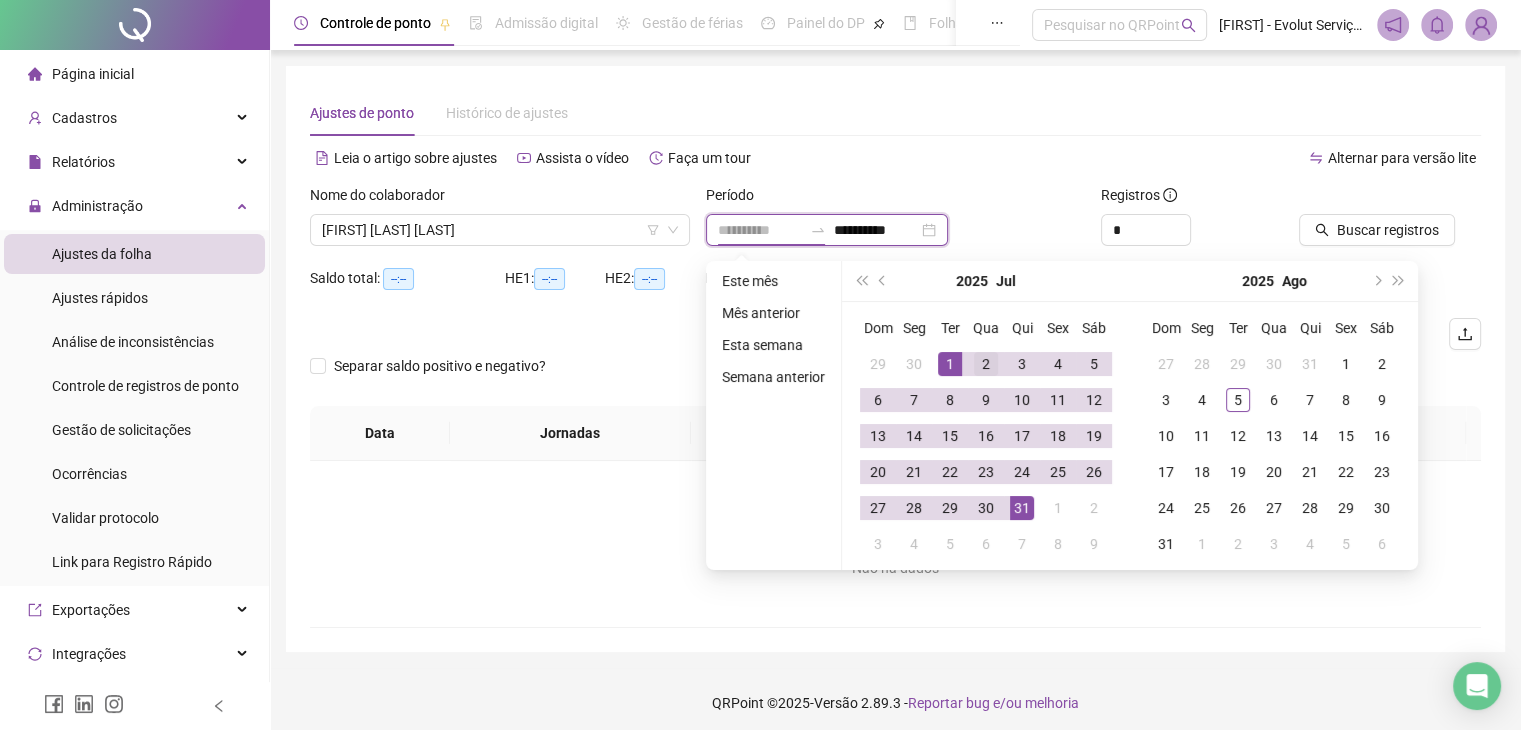 type on "**********" 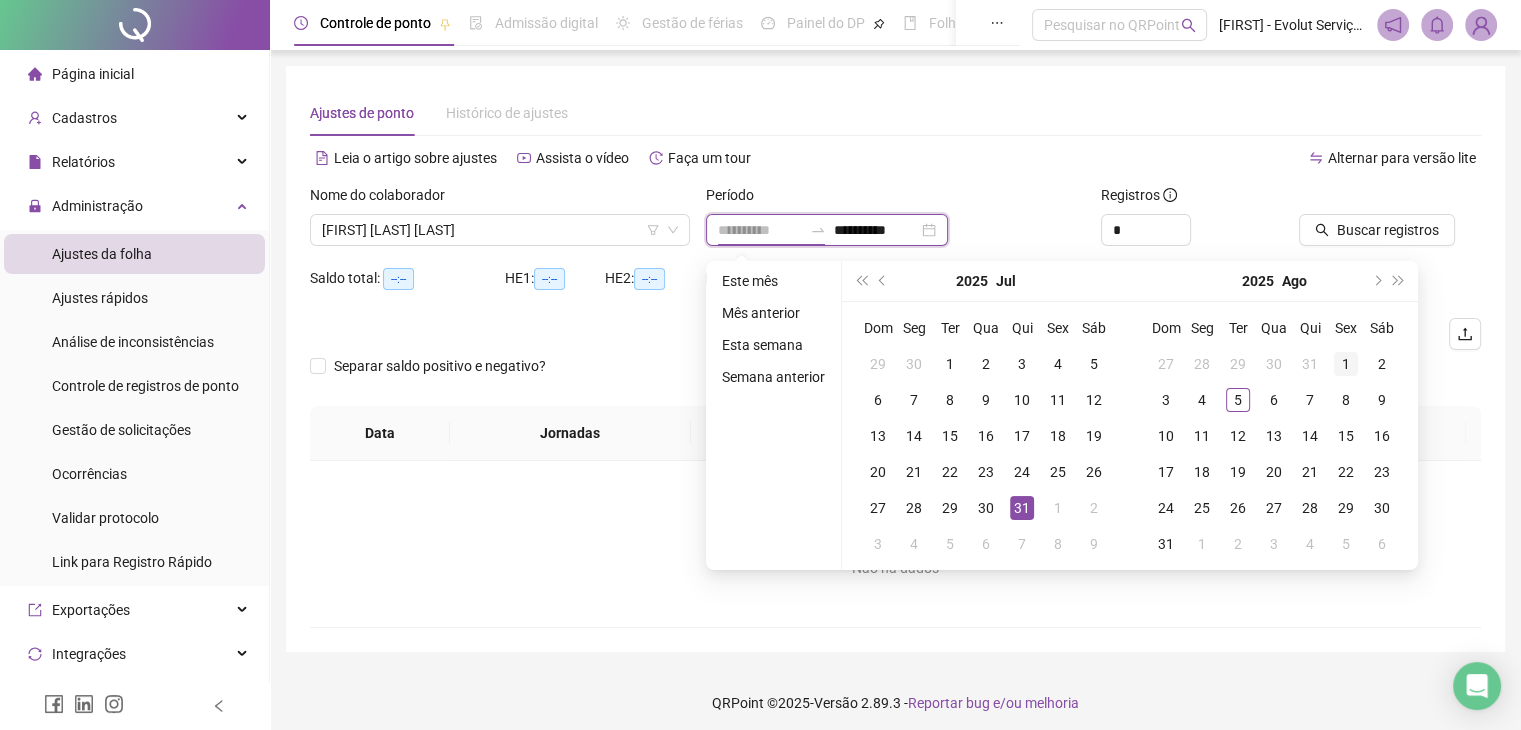 type on "**********" 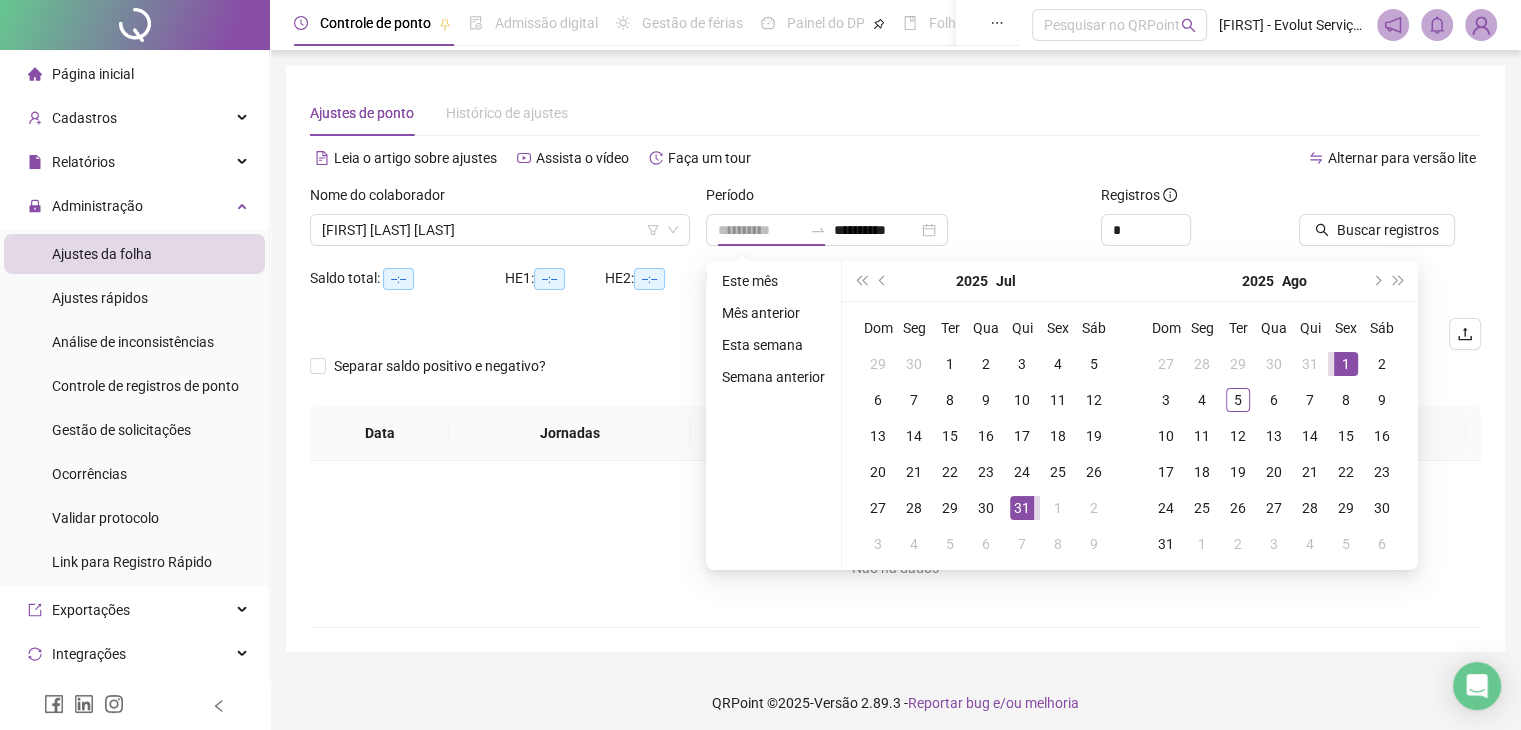 click on "1" at bounding box center (1346, 364) 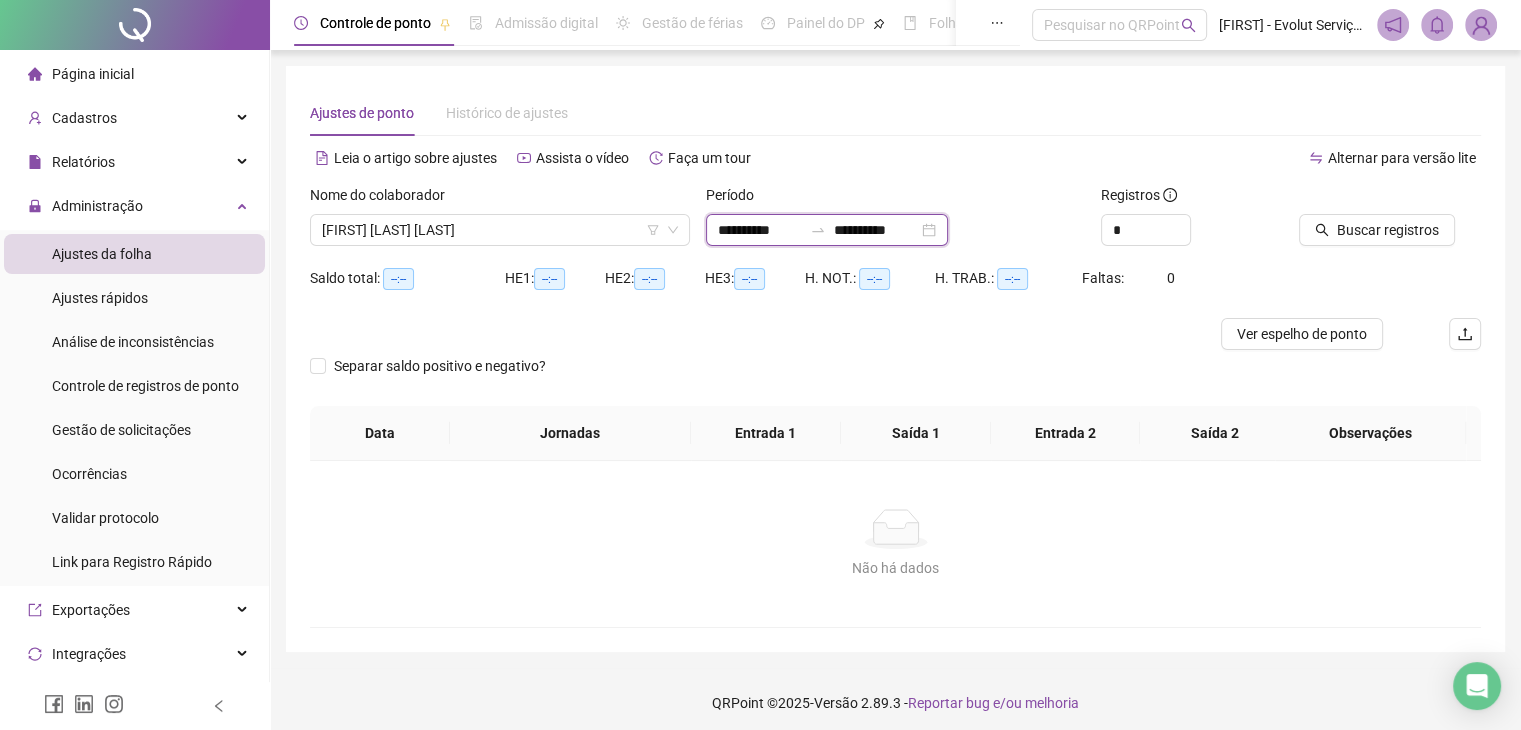 click on "**********" at bounding box center [876, 230] 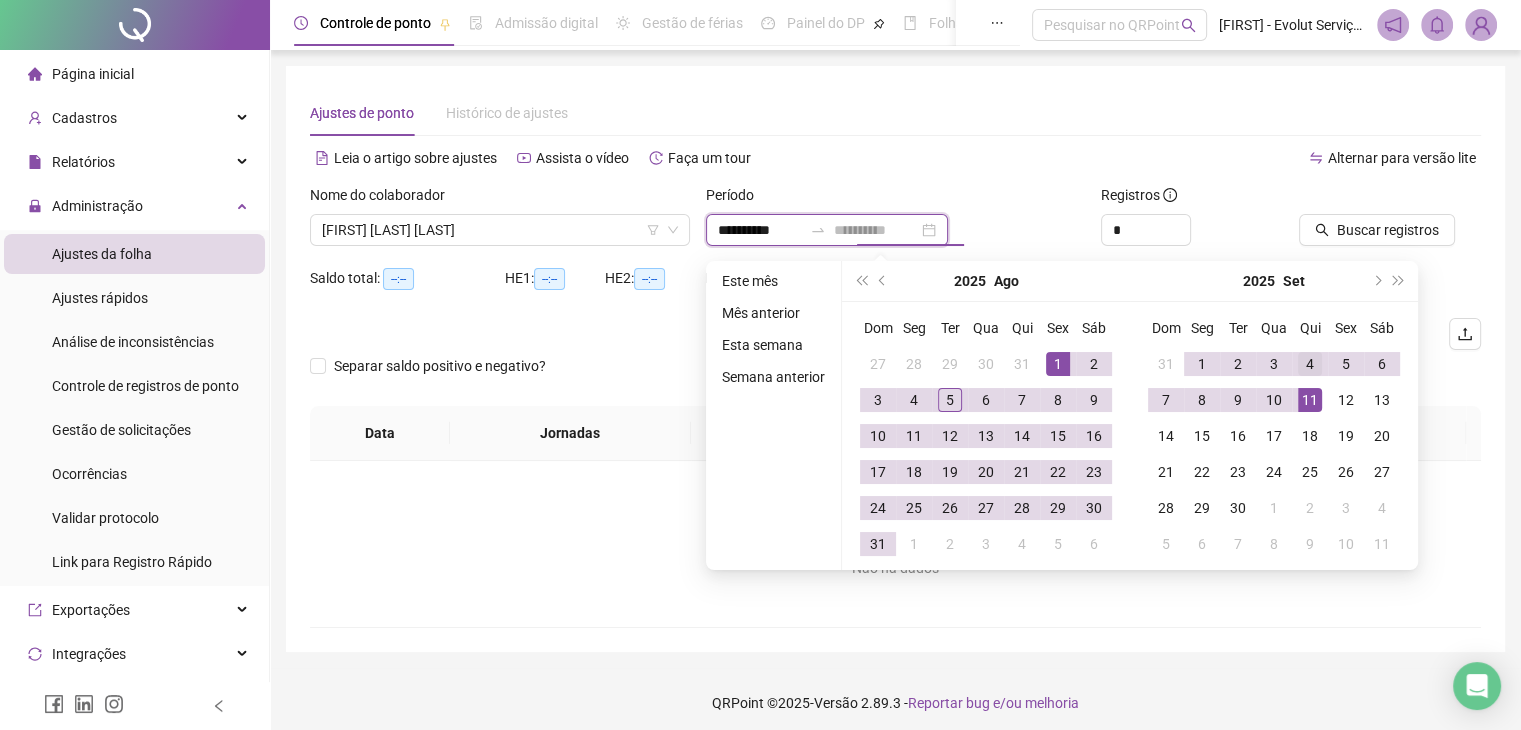 type on "**********" 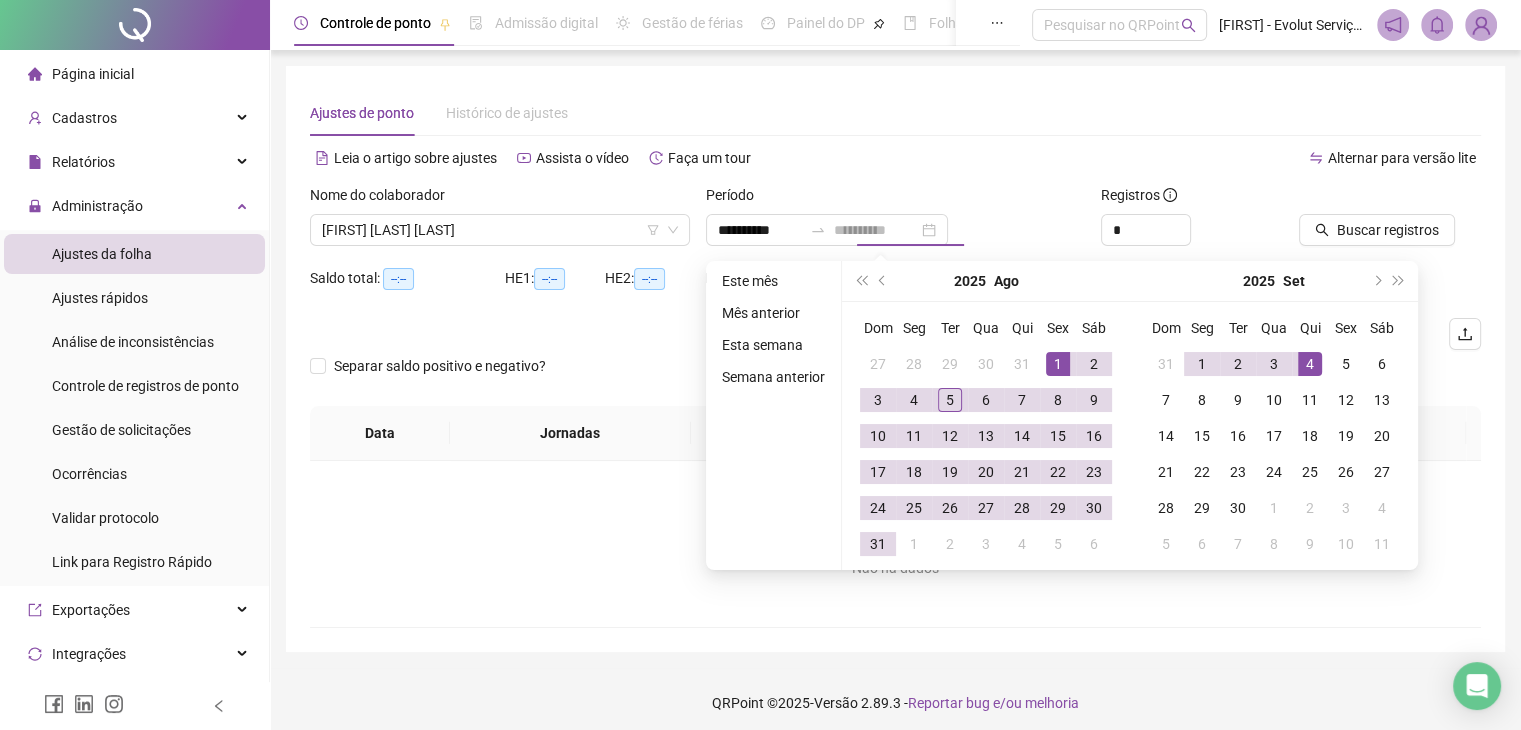 click on "4" at bounding box center (1310, 364) 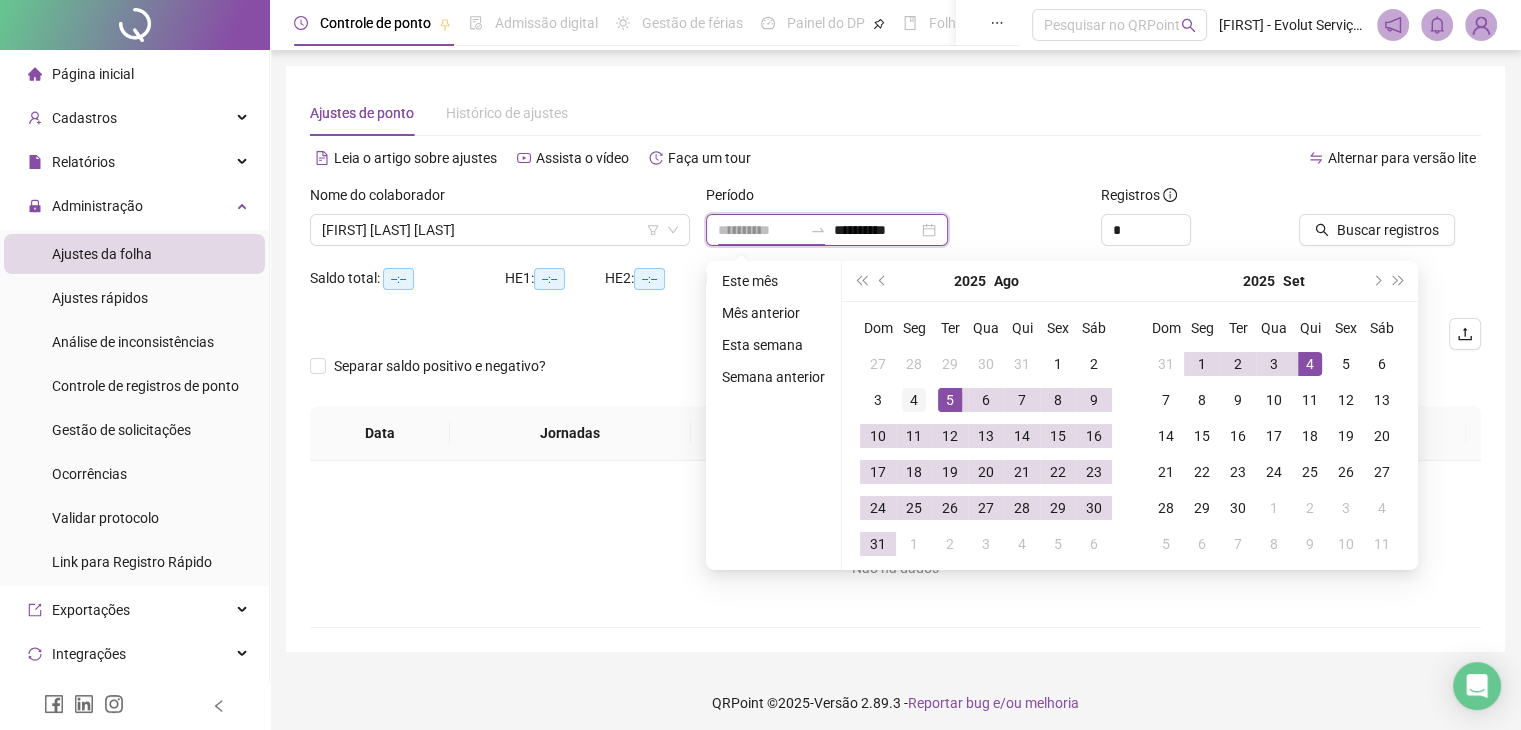 type on "**********" 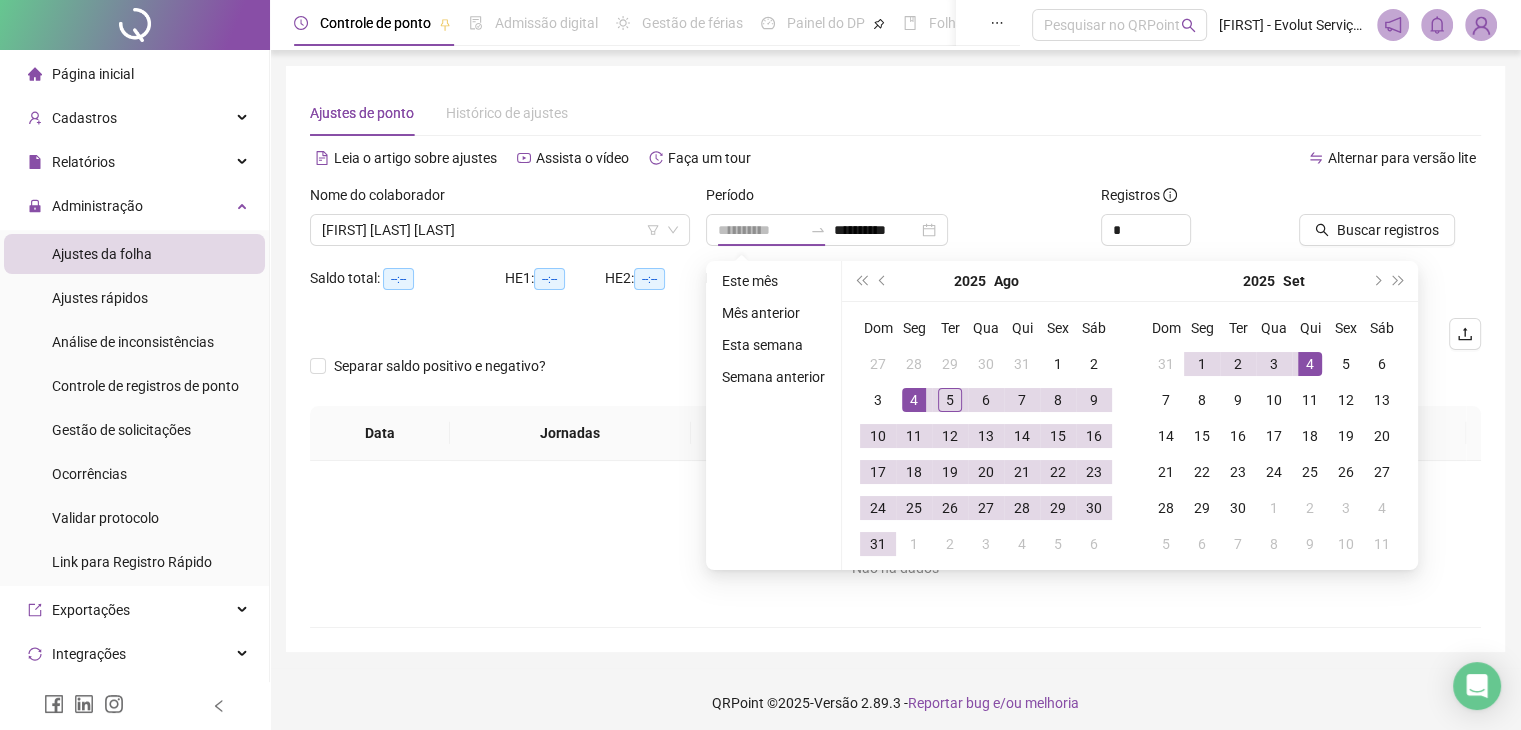 click on "4" at bounding box center [914, 400] 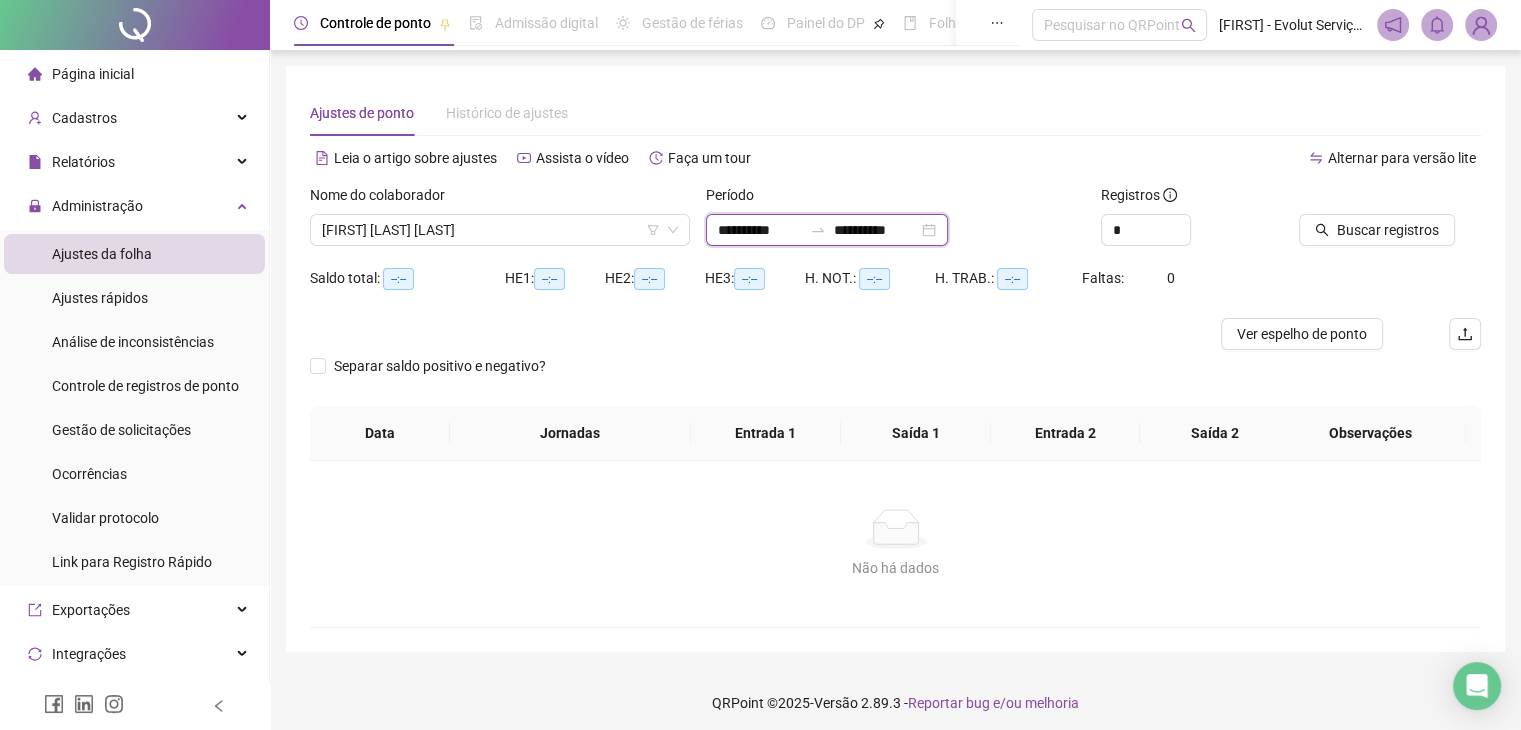 click on "**********" at bounding box center [876, 230] 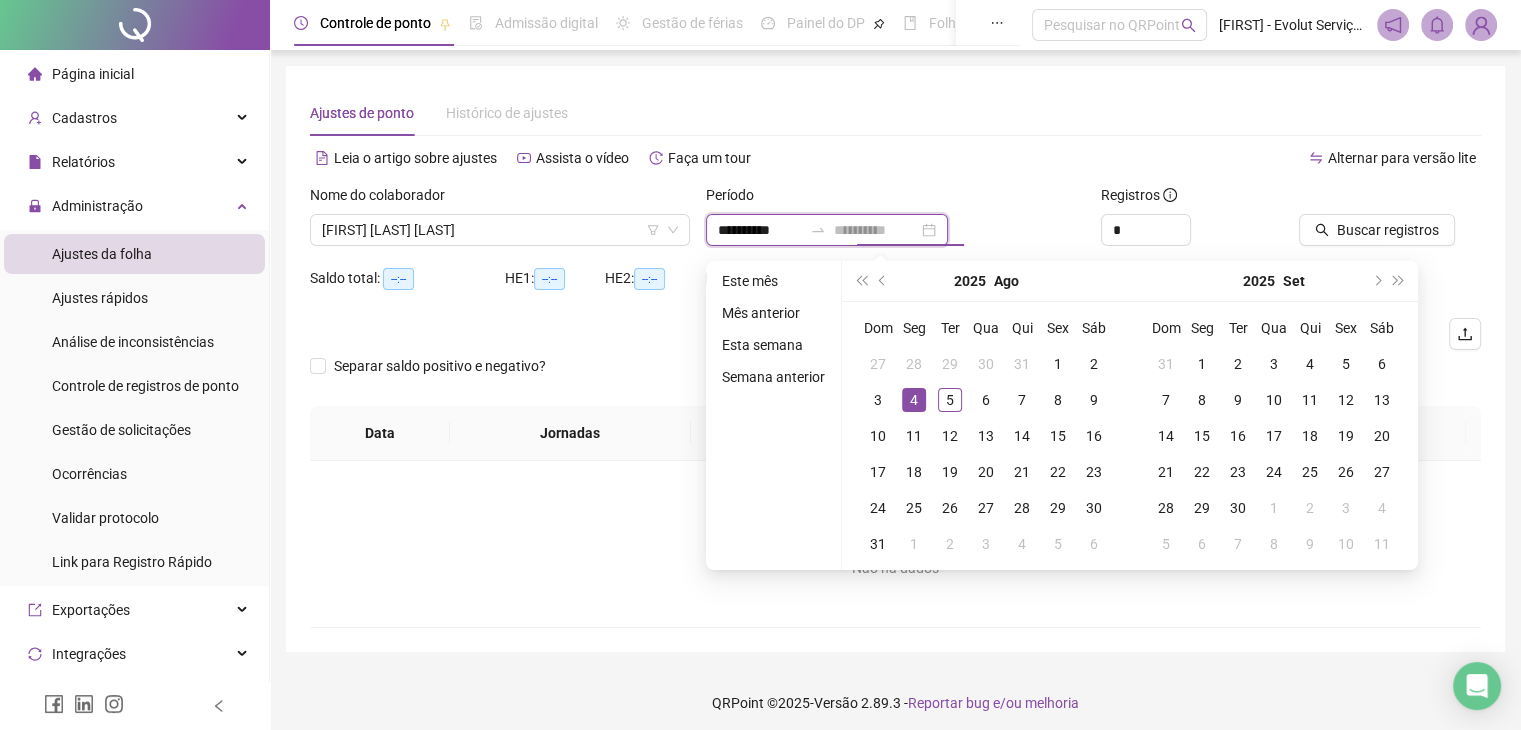 type on "**********" 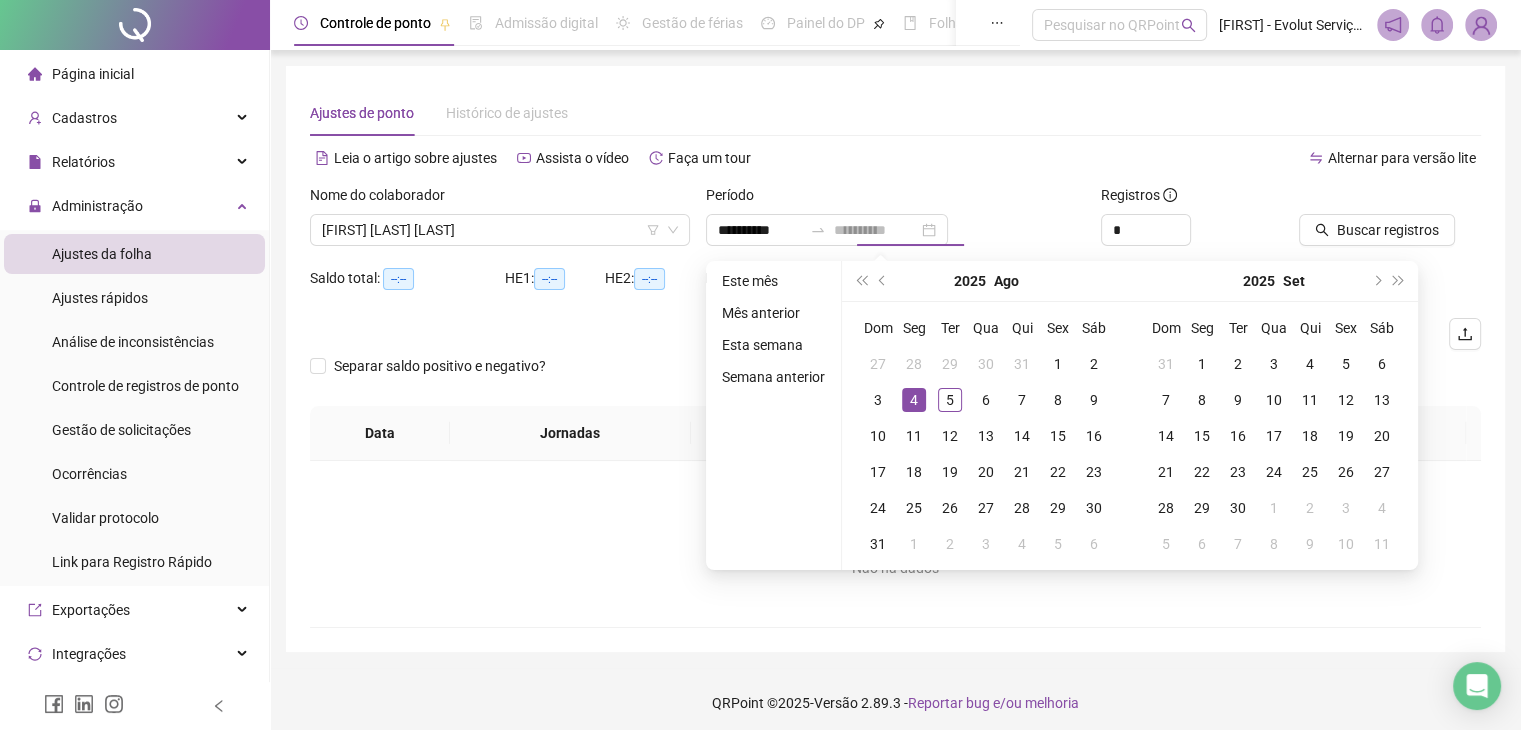 click on "4" at bounding box center [914, 400] 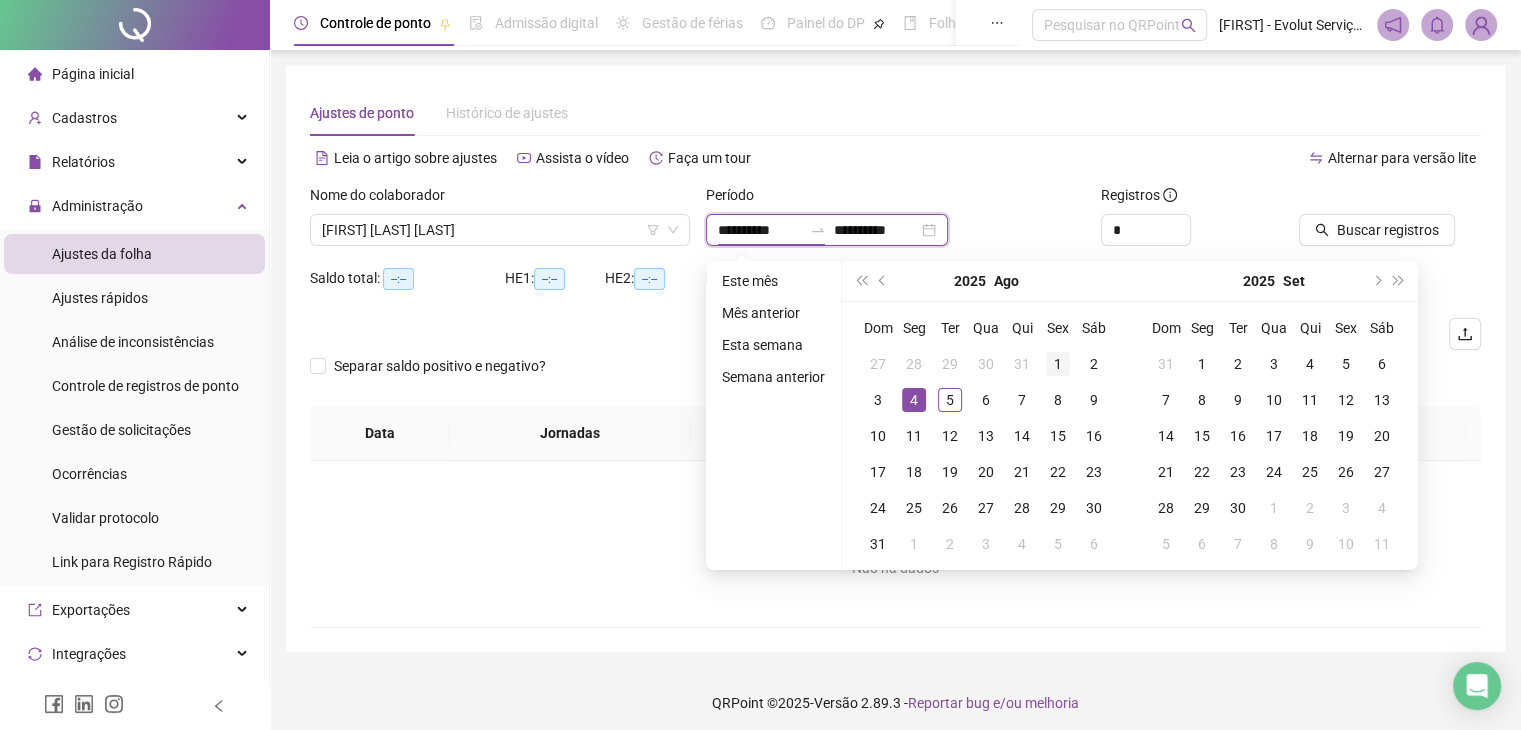 type on "**********" 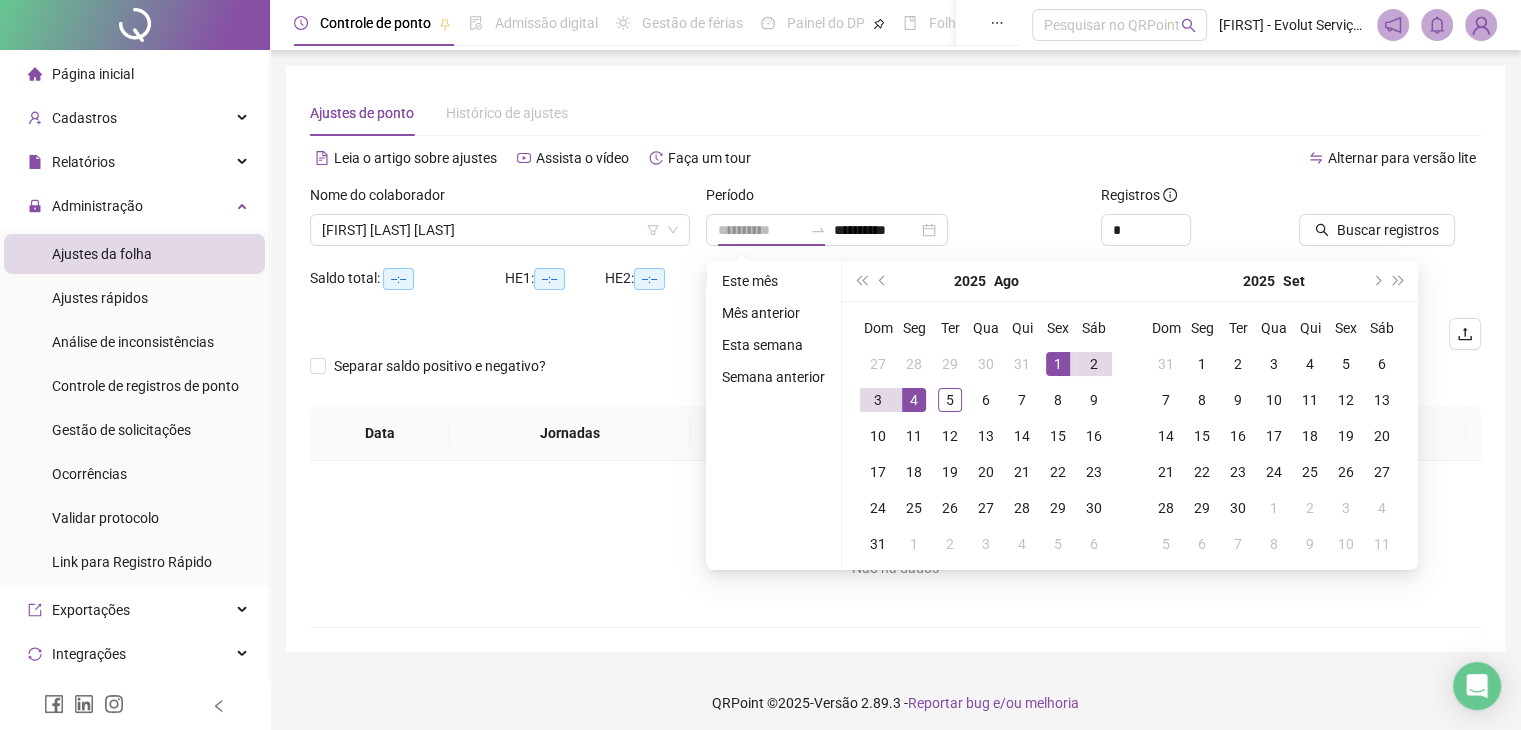 click on "1" at bounding box center (1058, 364) 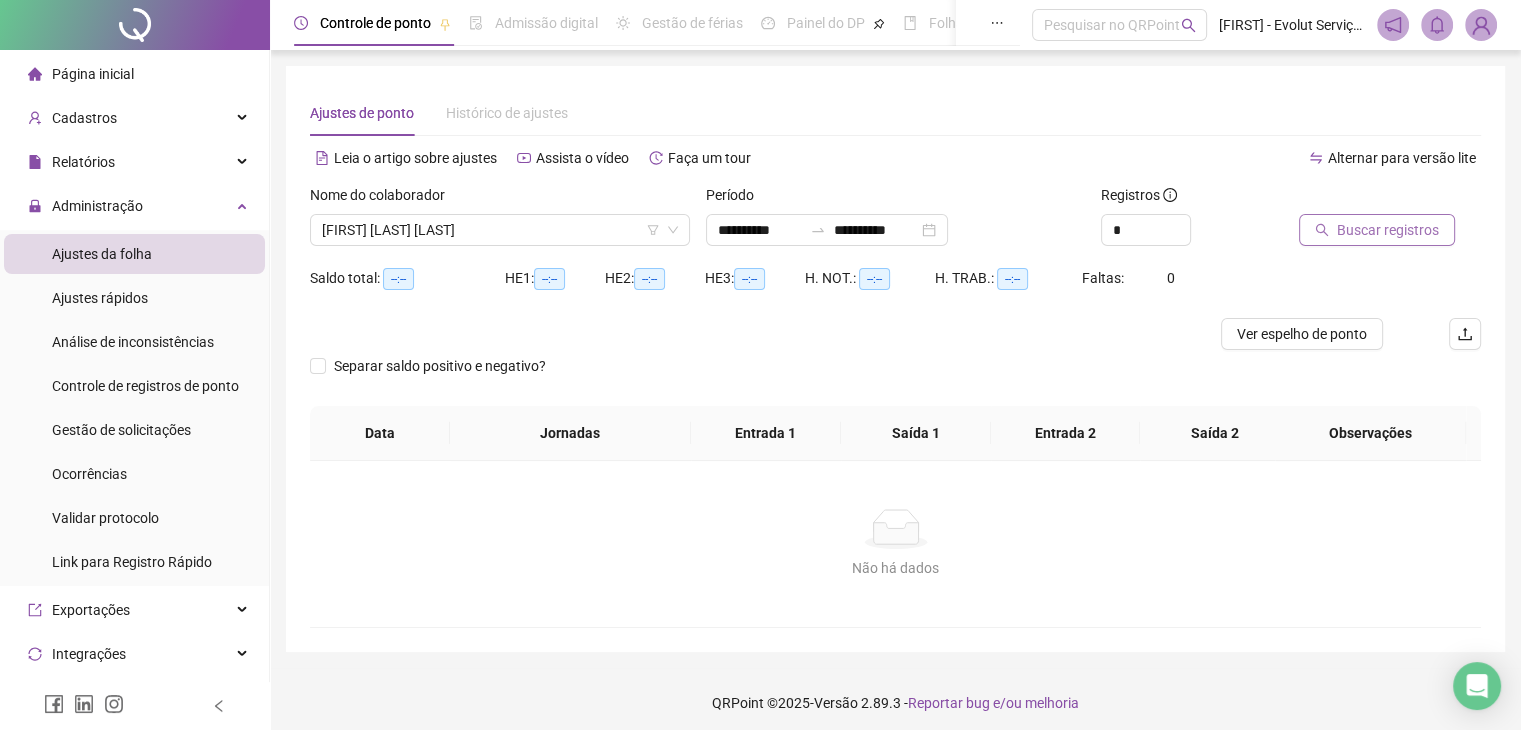 click on "Buscar registros" at bounding box center [1388, 230] 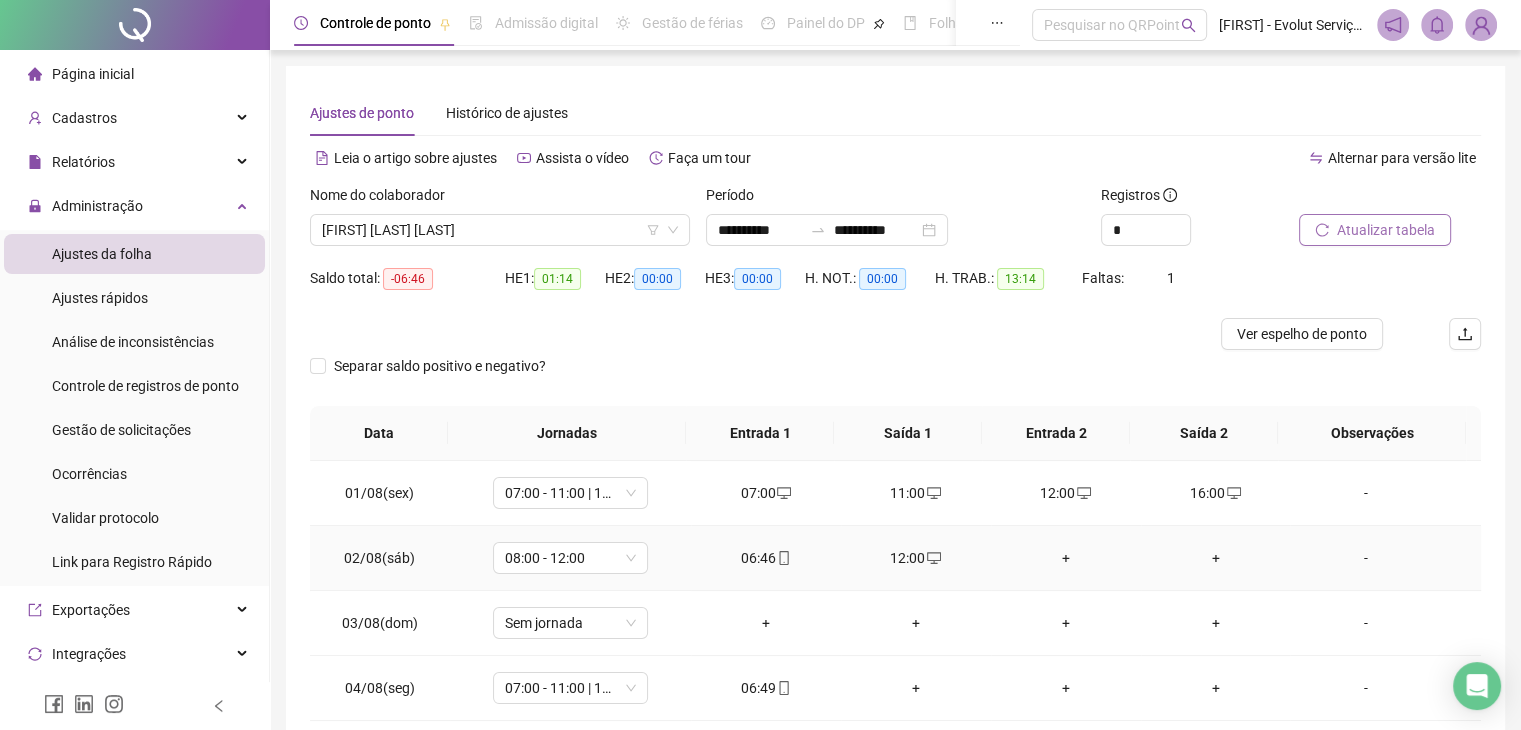 scroll, scrollTop: 100, scrollLeft: 0, axis: vertical 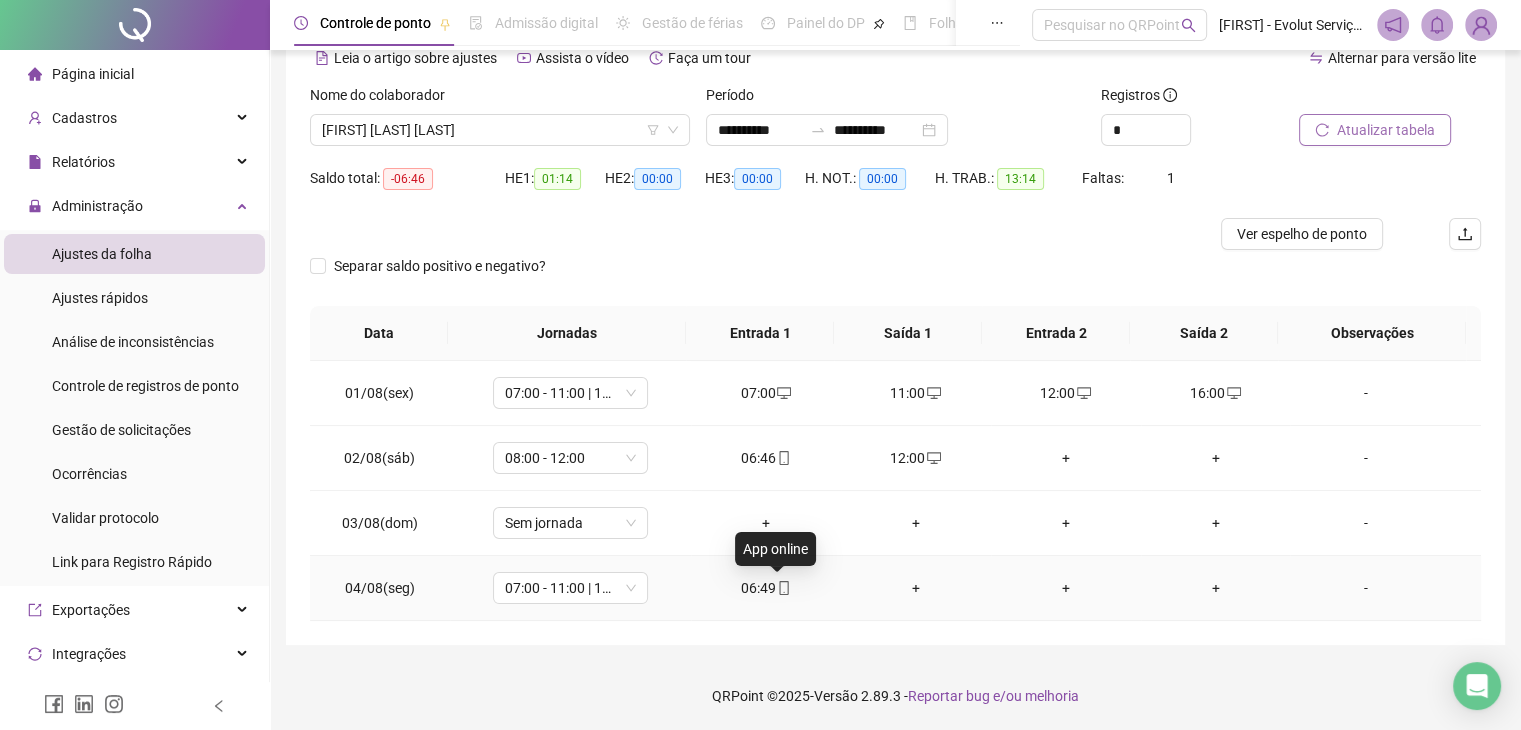 click 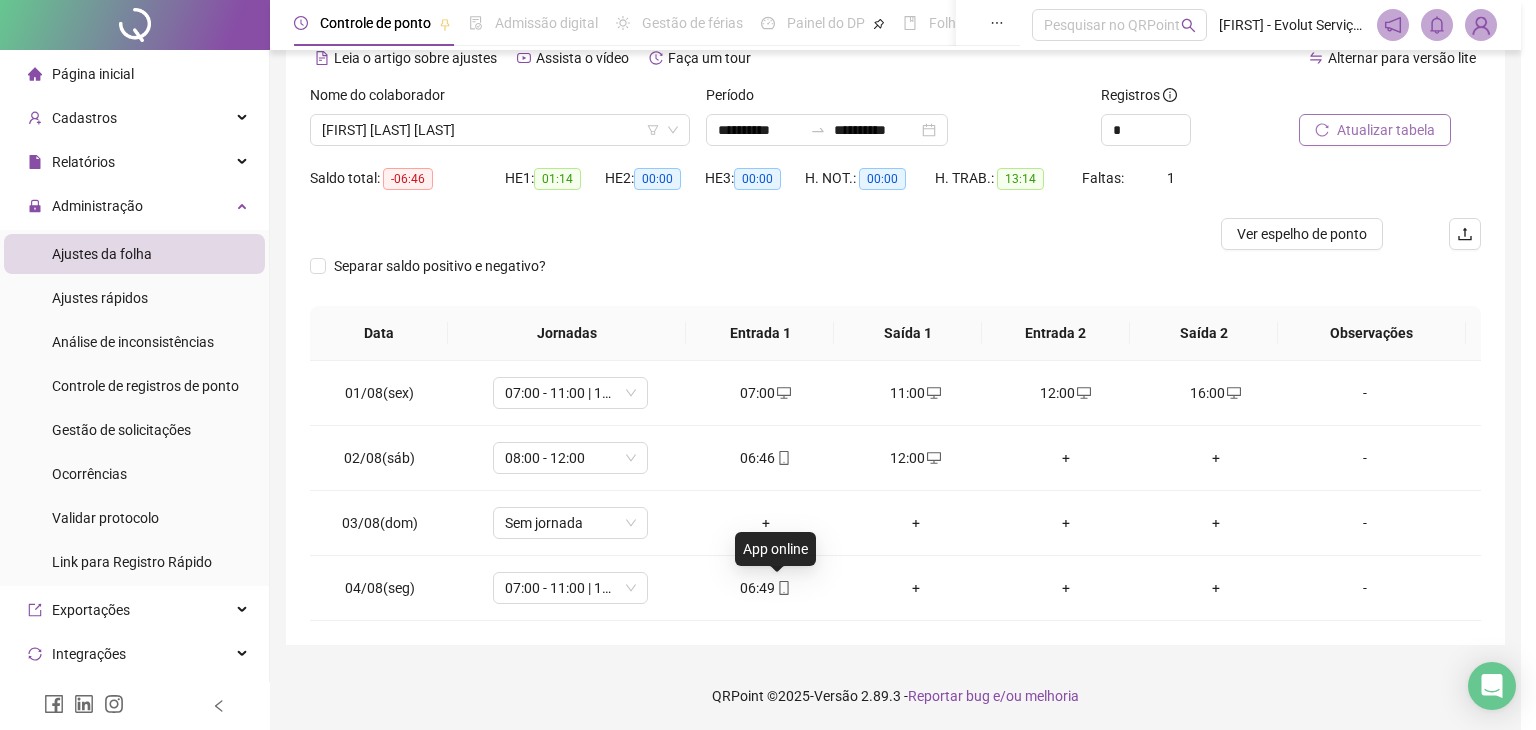 type on "**********" 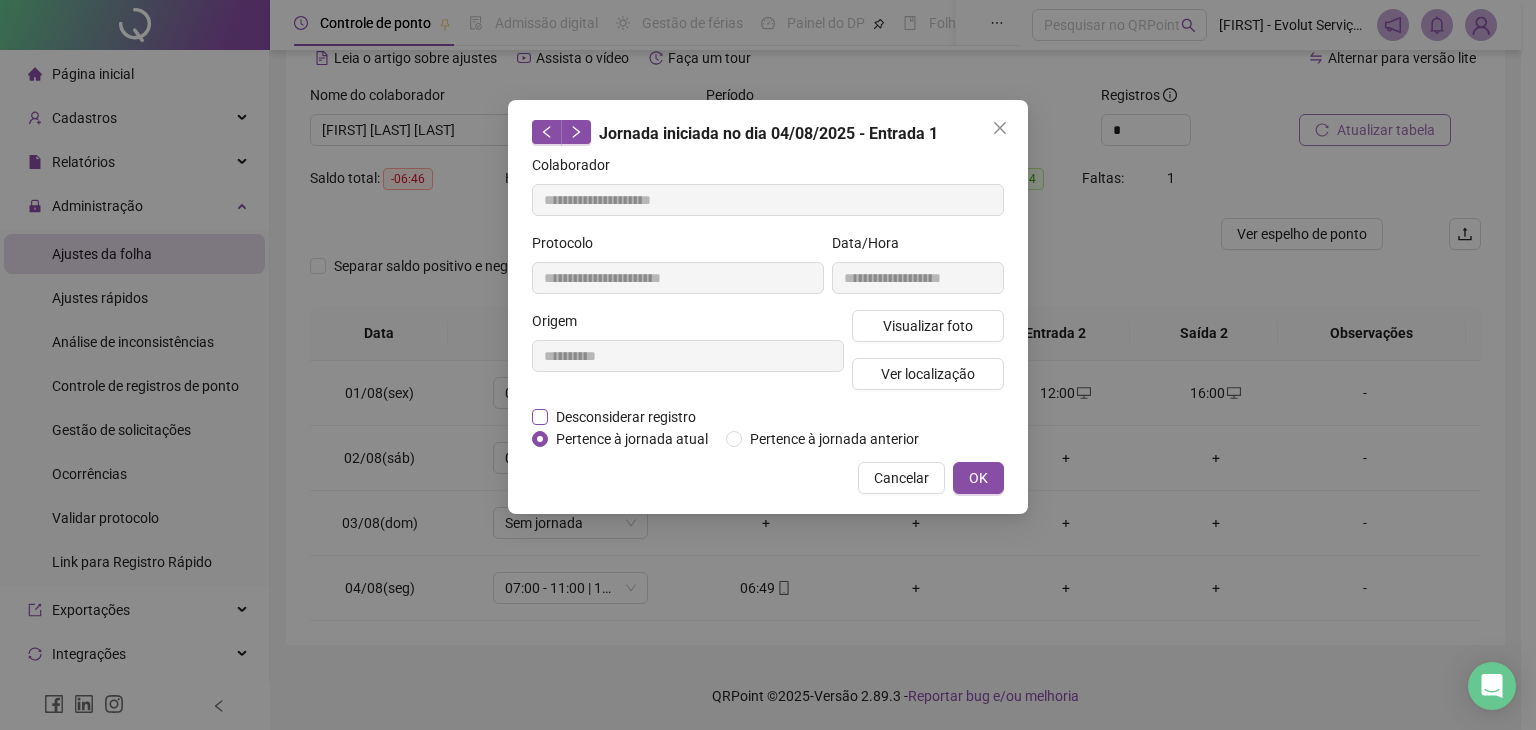 click on "Desconsiderar registro" at bounding box center [626, 417] 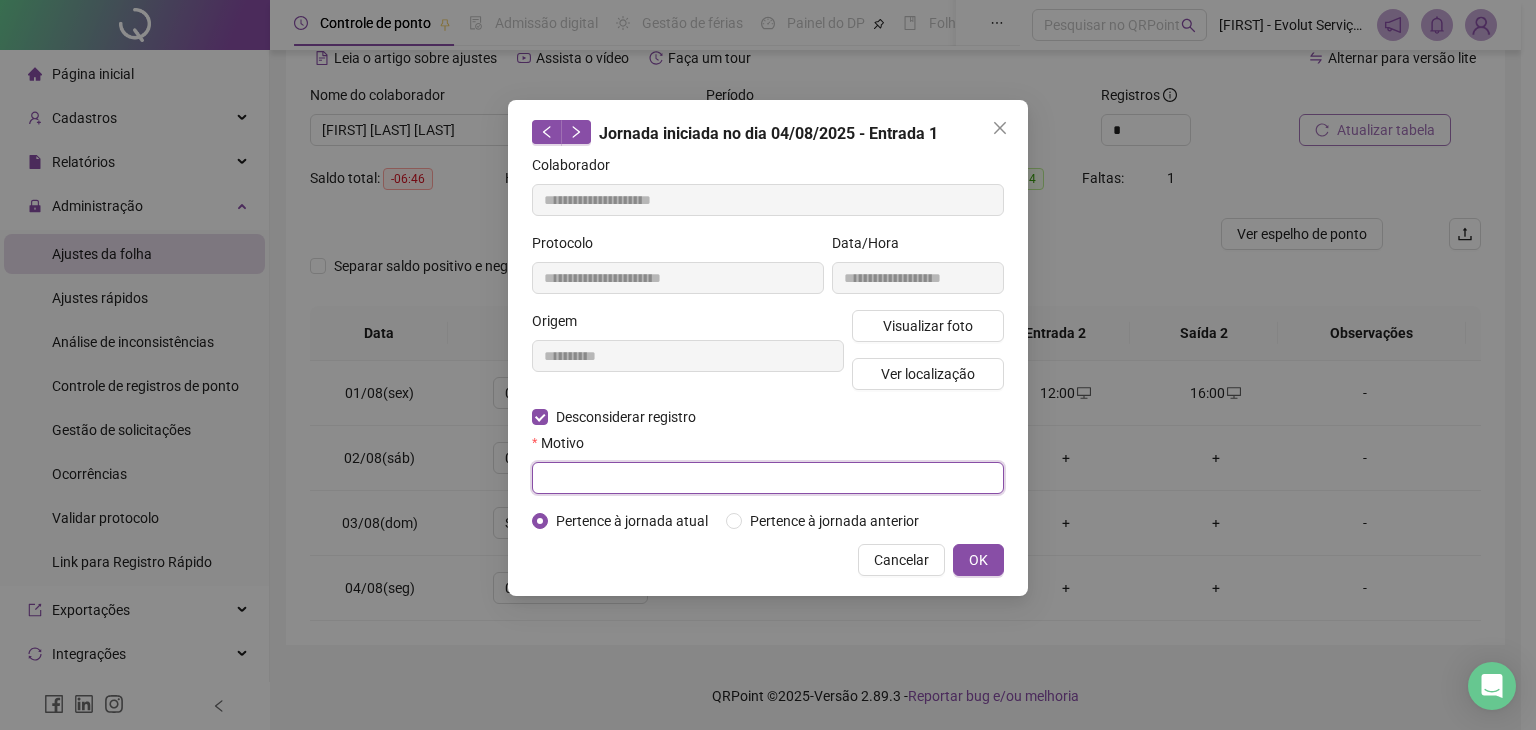 click at bounding box center [768, 478] 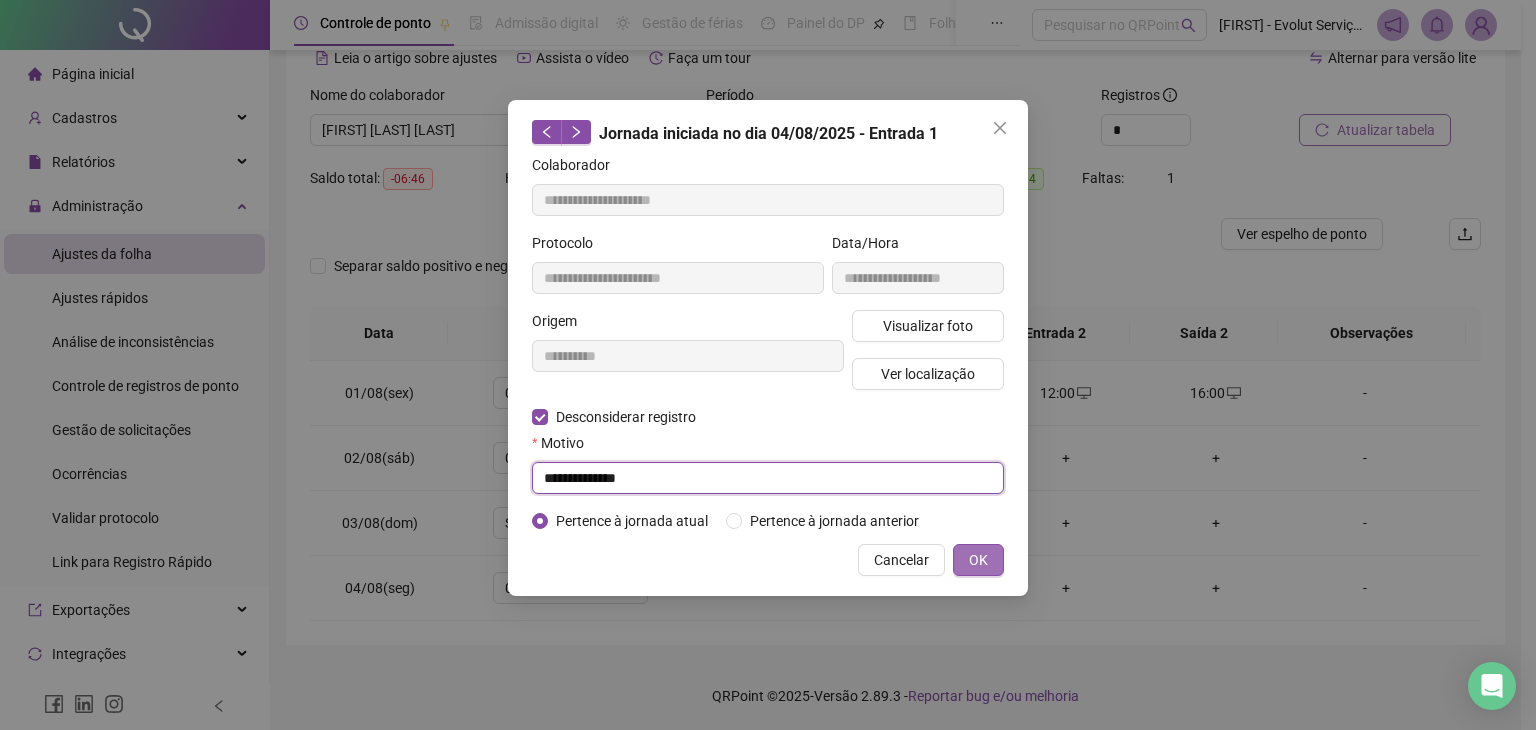 type on "**********" 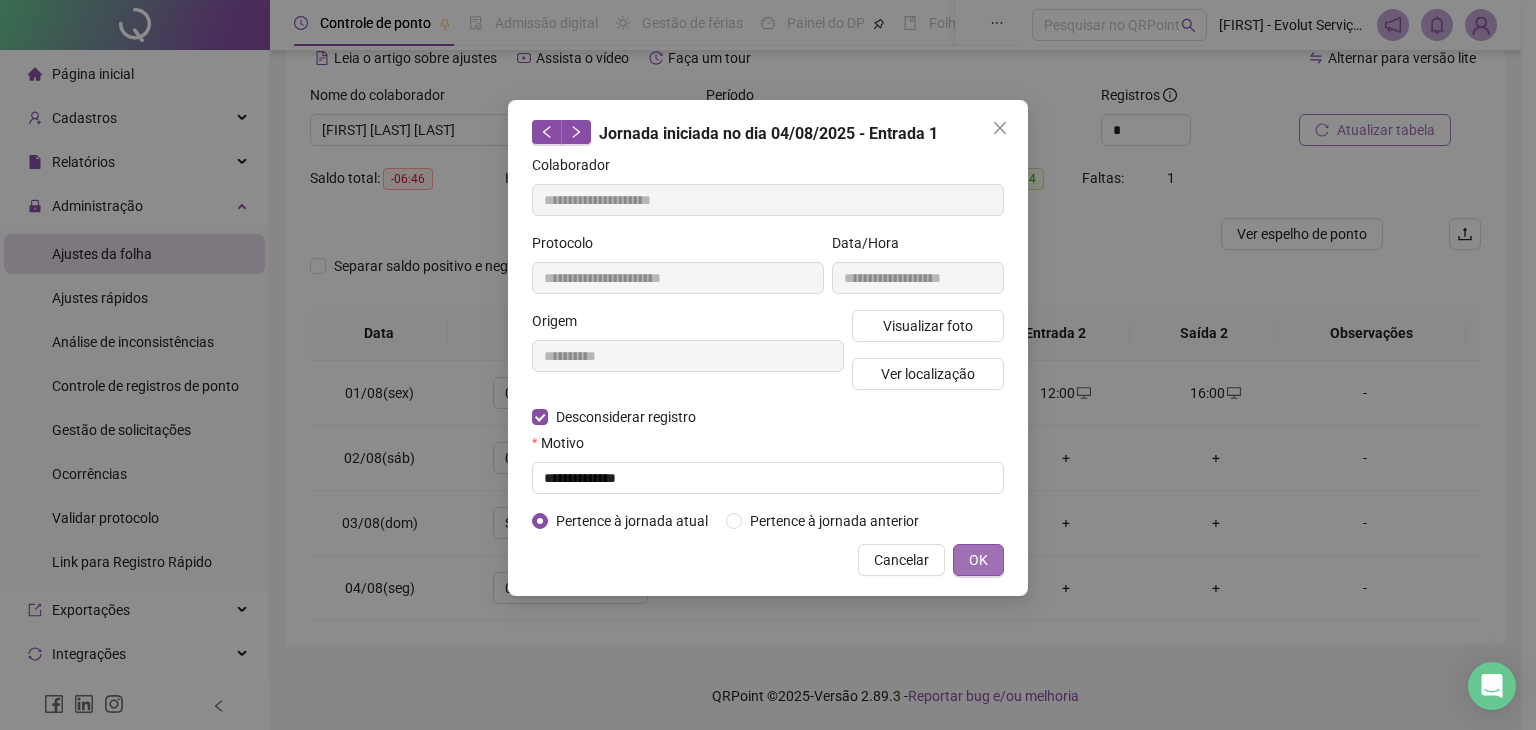 click on "OK" at bounding box center [978, 560] 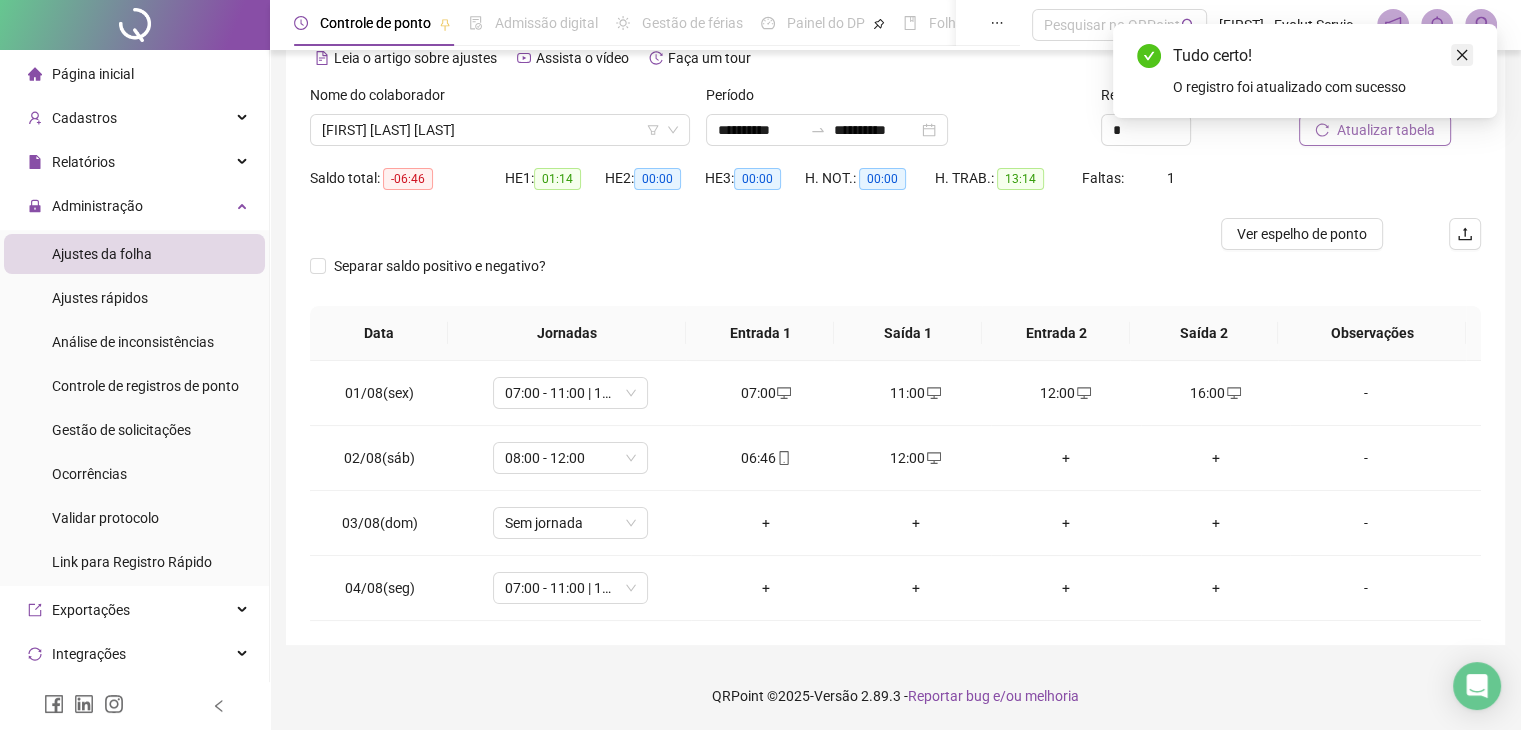 click 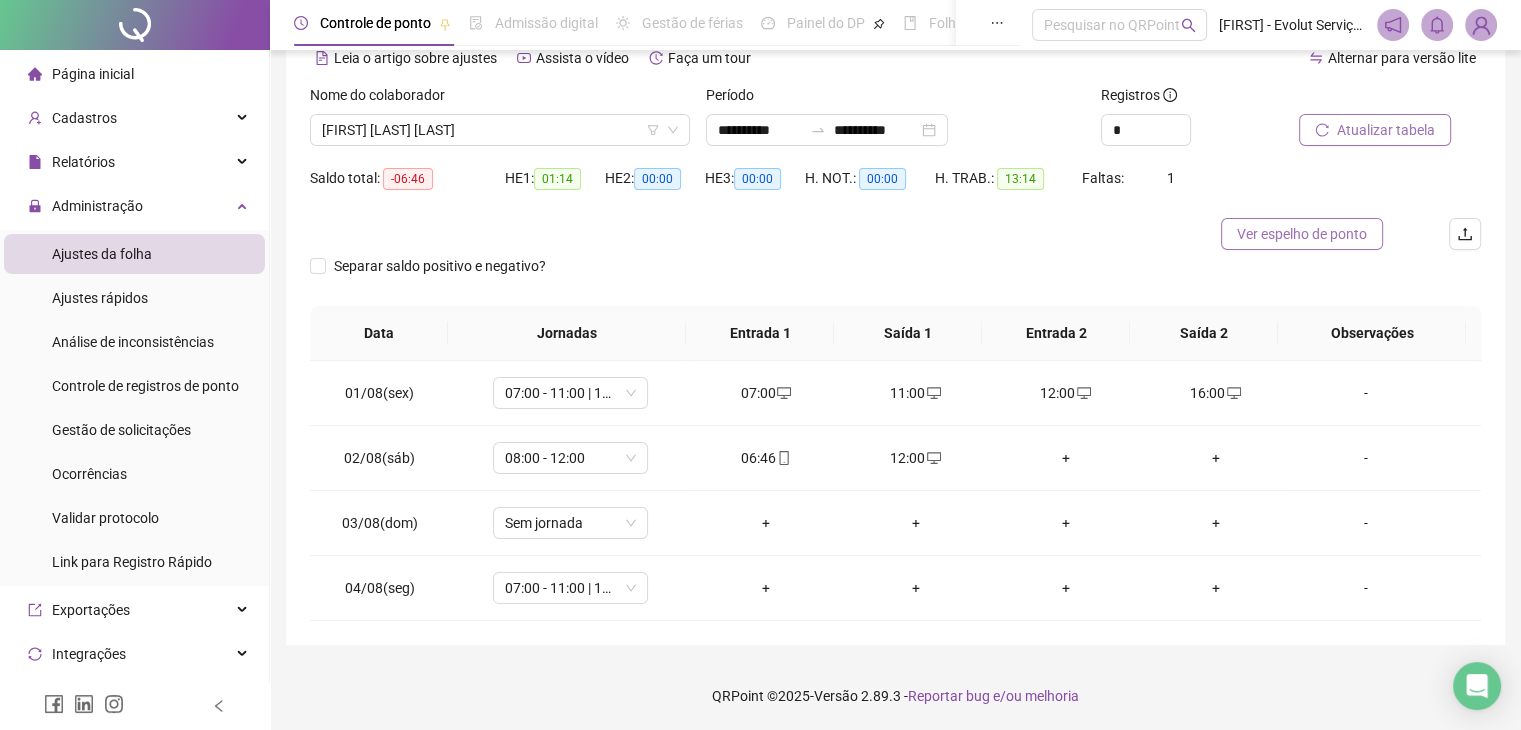 click on "Ver espelho de ponto" at bounding box center [1302, 234] 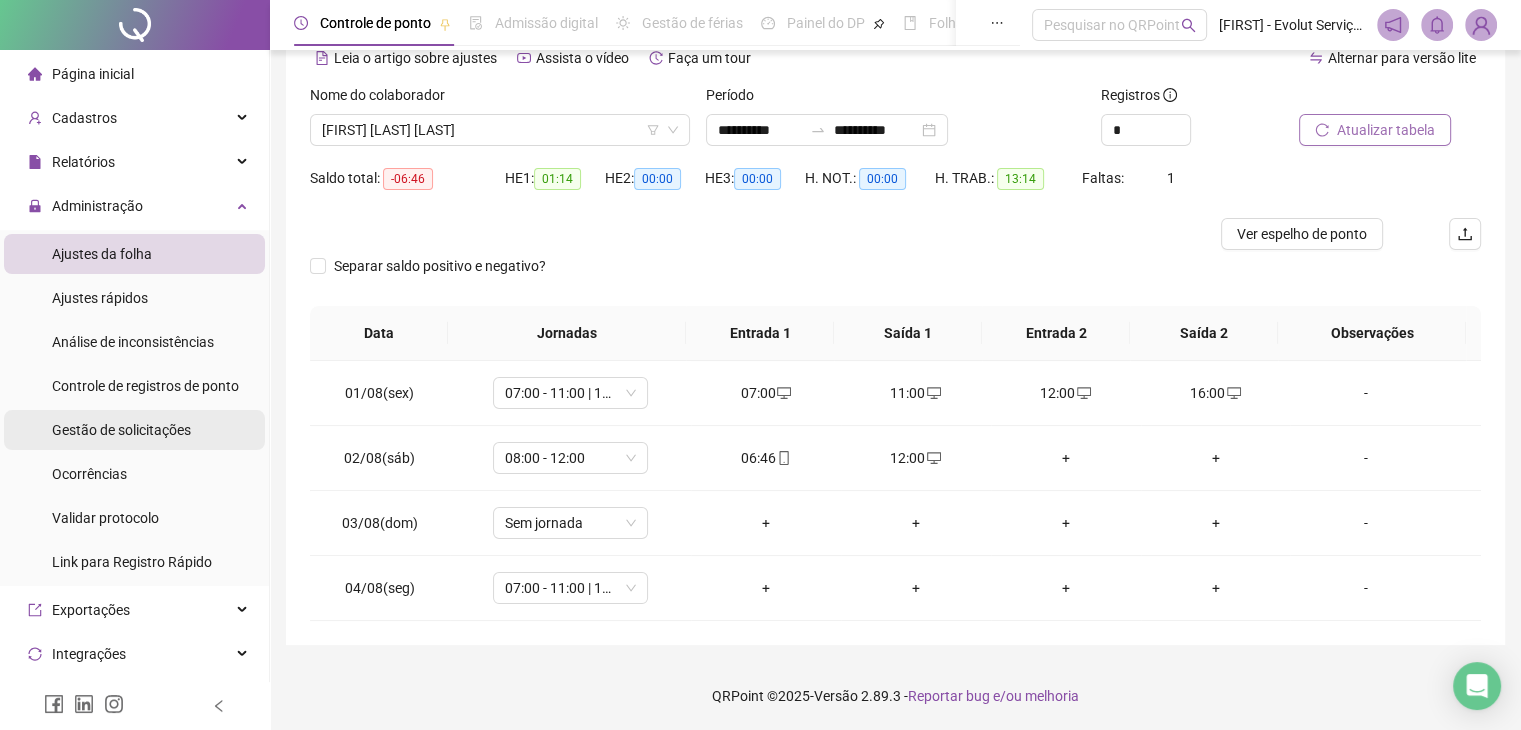 drag, startPoint x: 106, startPoint y: 432, endPoint x: 197, endPoint y: 420, distance: 91.787796 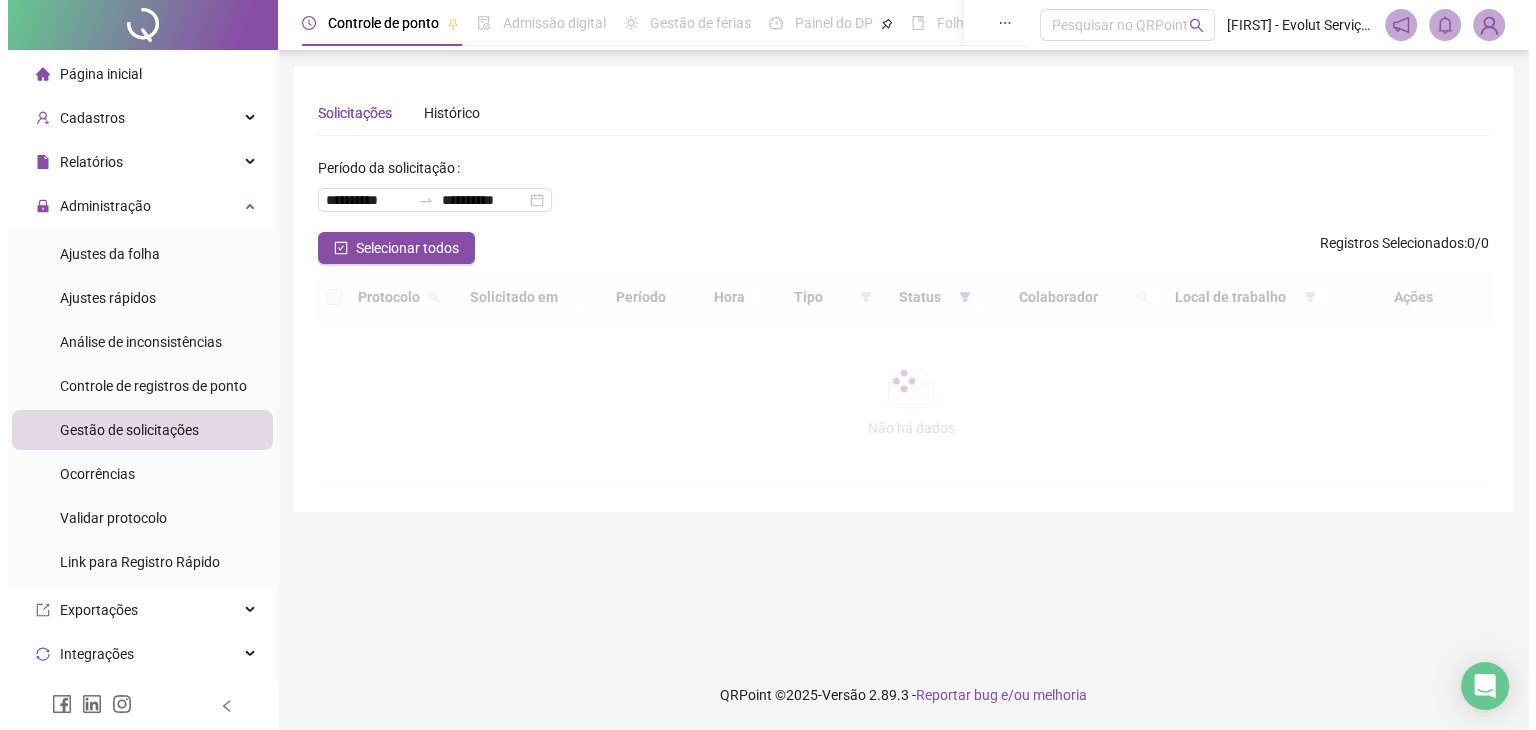 scroll, scrollTop: 0, scrollLeft: 0, axis: both 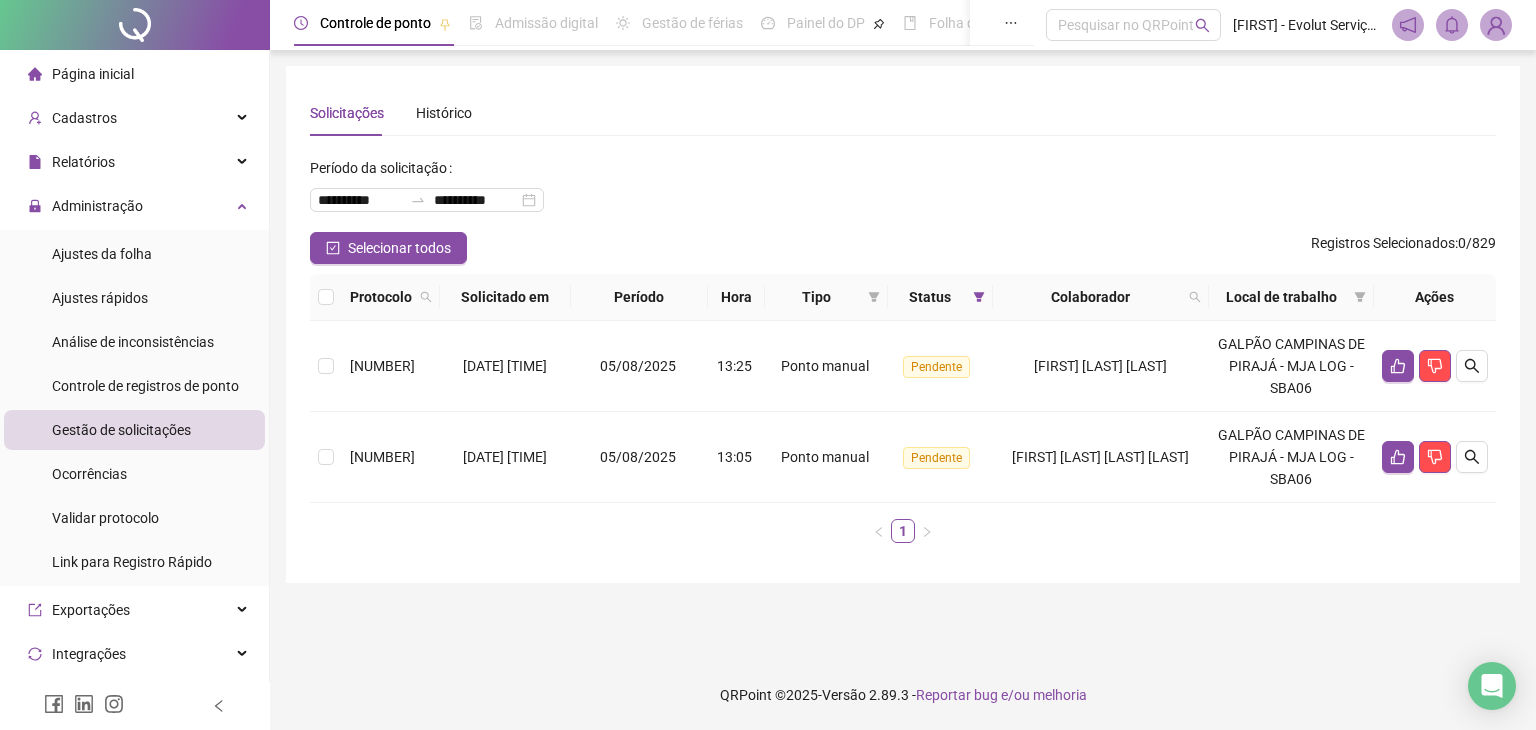 click on "Controle de registros de ponto" at bounding box center [145, 386] 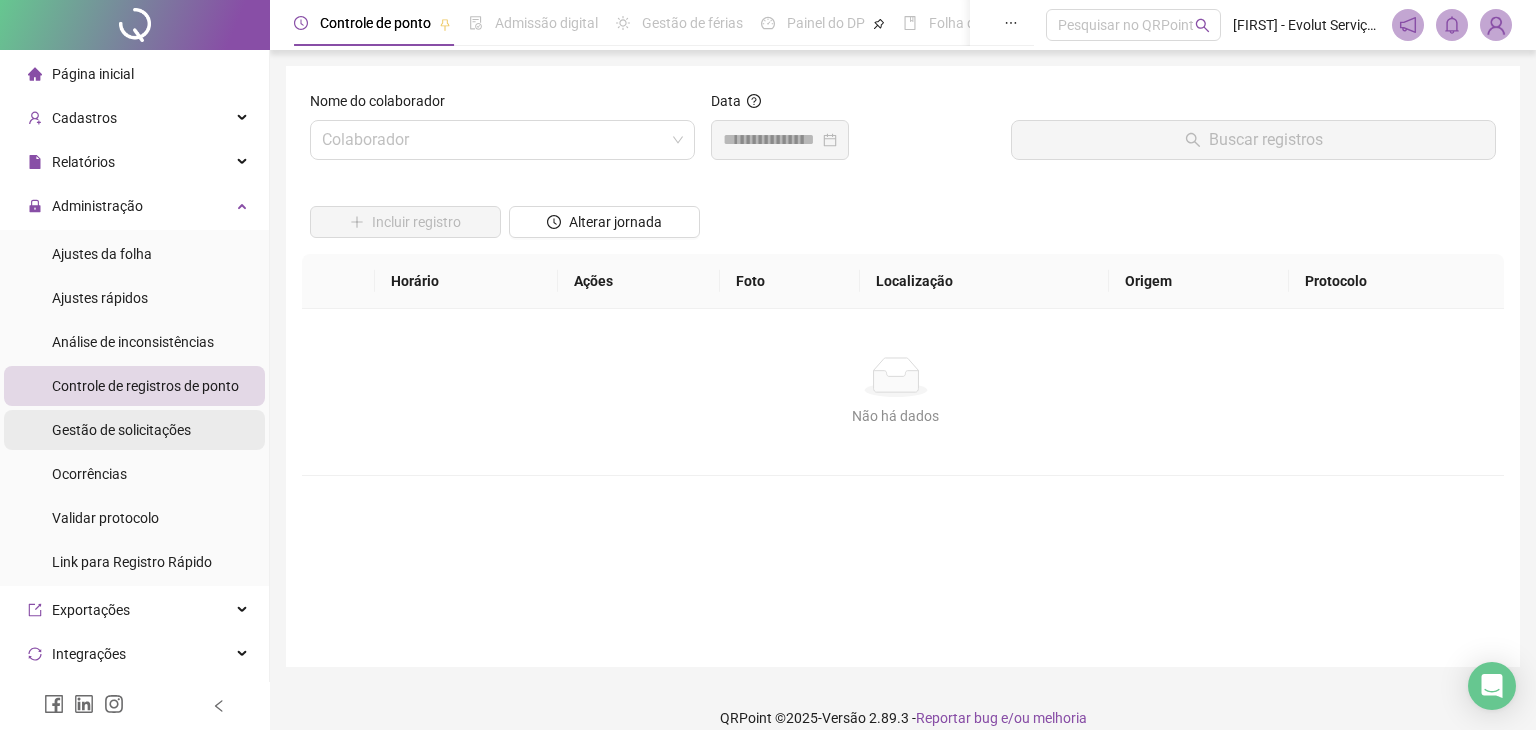 click on "Gestão de solicitações" at bounding box center (121, 430) 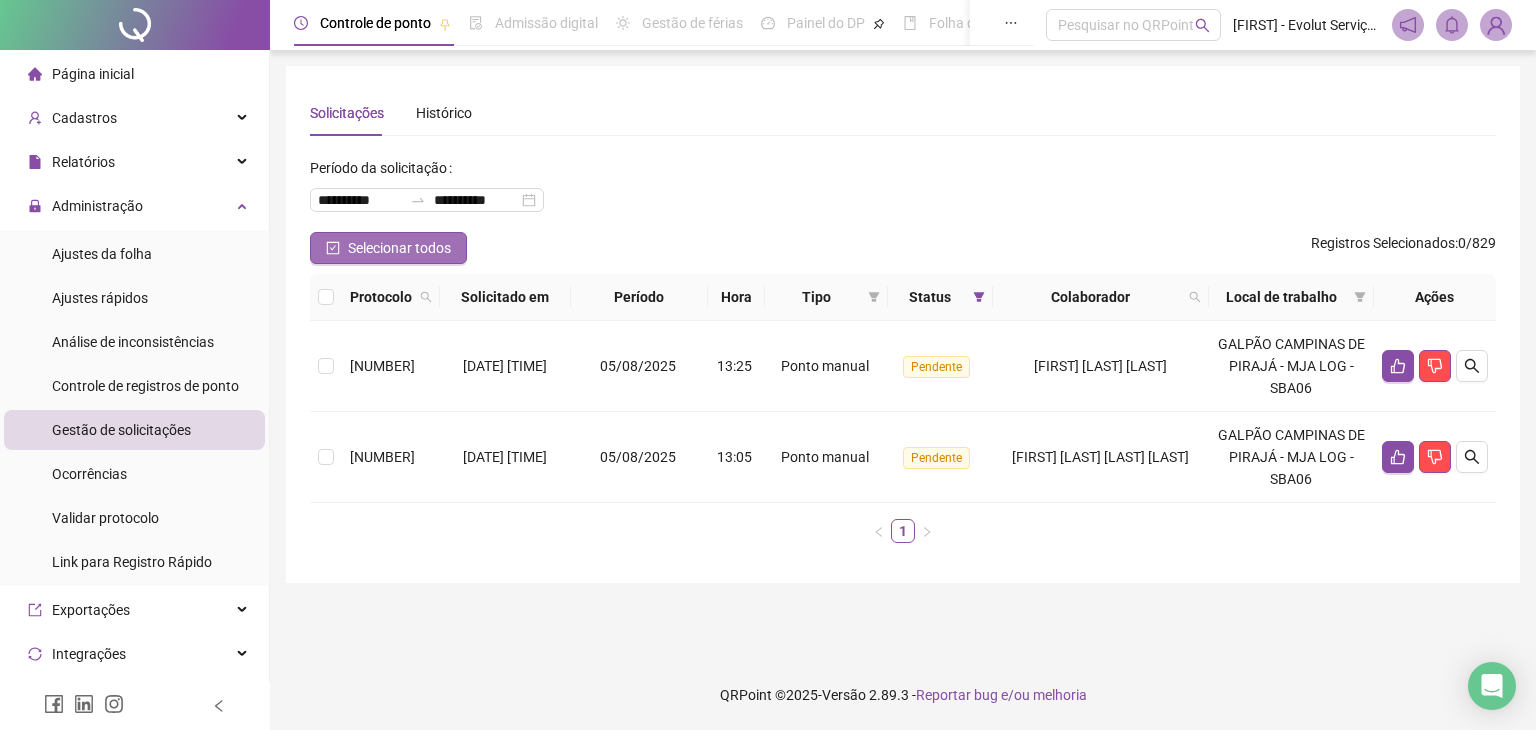 click on "Selecionar todos" at bounding box center (399, 248) 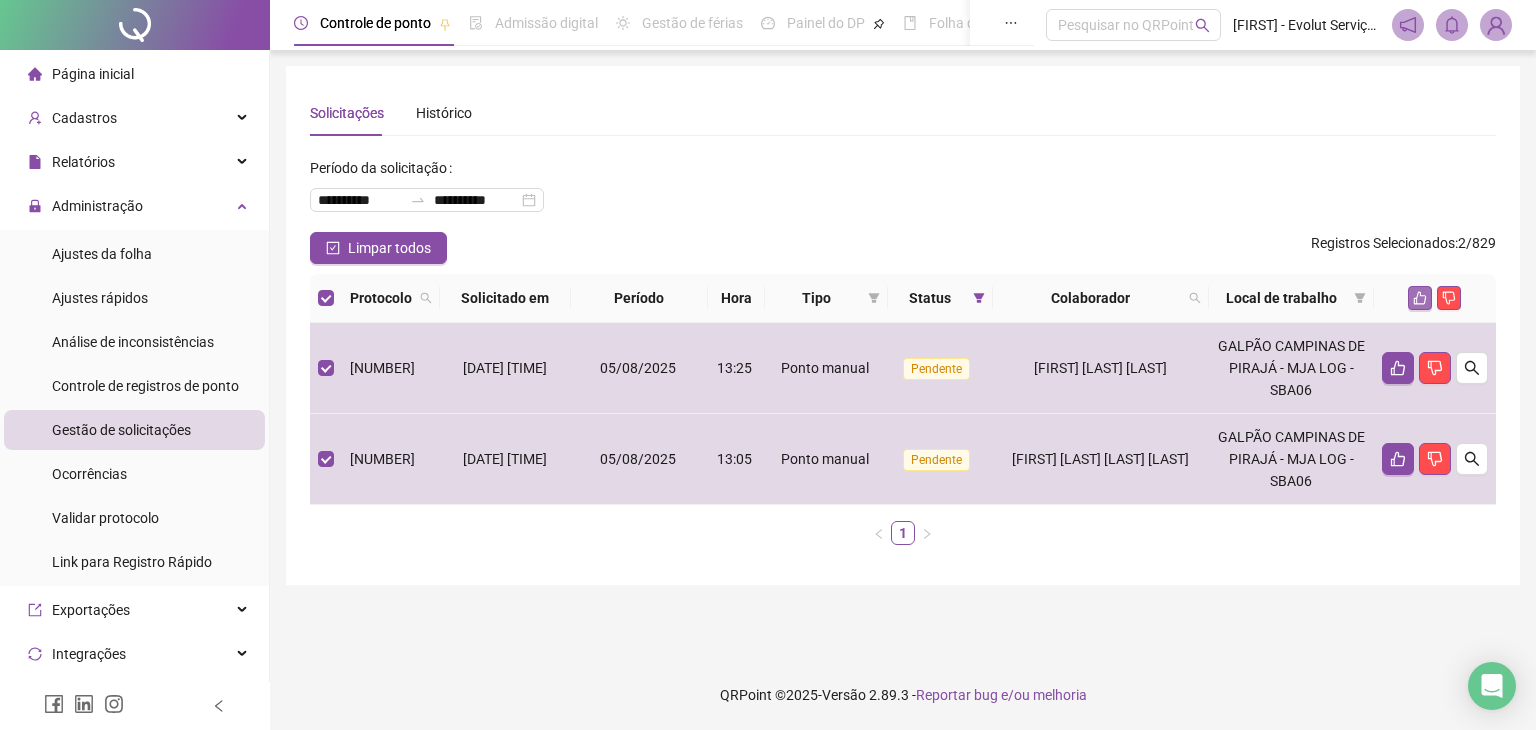 click at bounding box center [1420, 298] 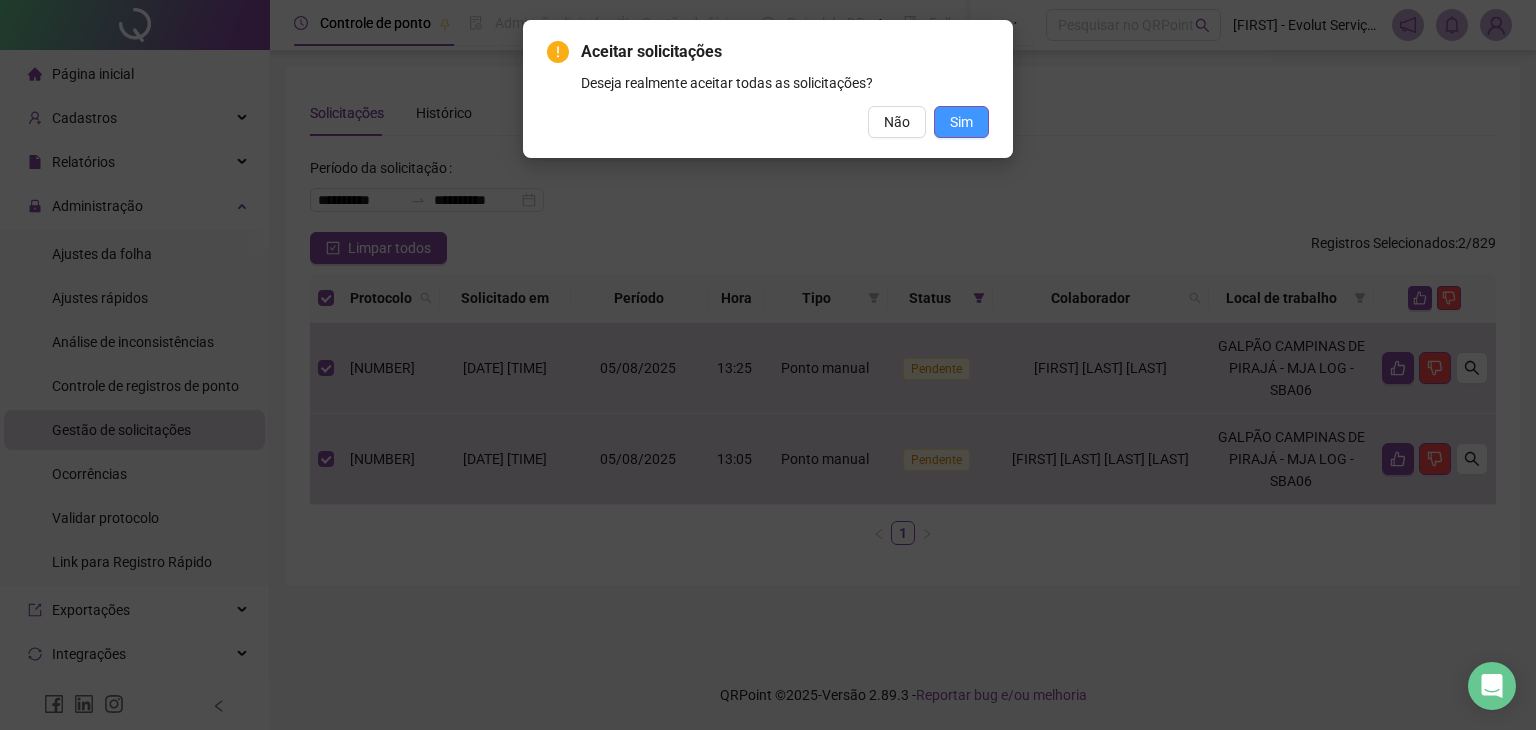 click on "Sim" at bounding box center [961, 122] 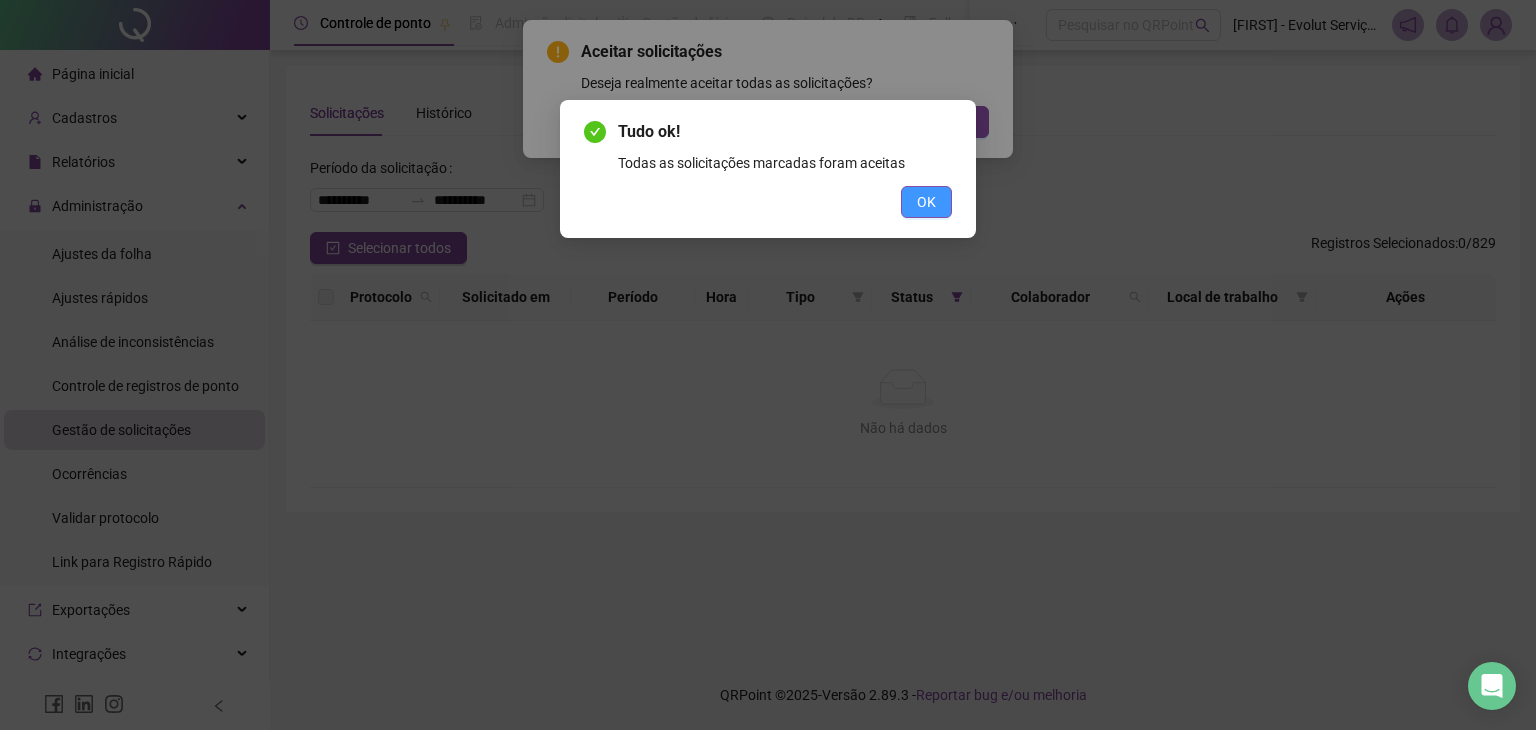 click on "OK" at bounding box center (926, 202) 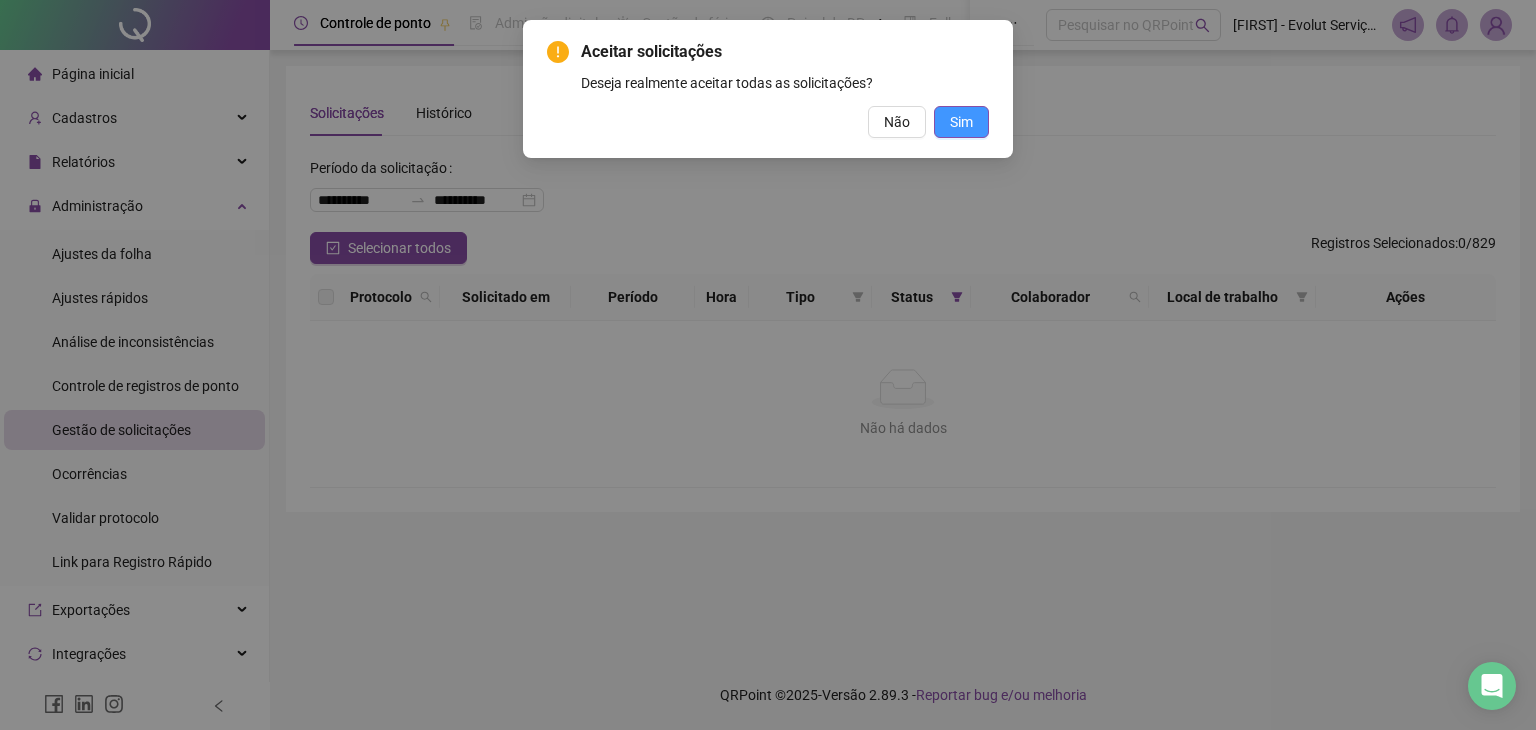 click on "Sim" at bounding box center (961, 122) 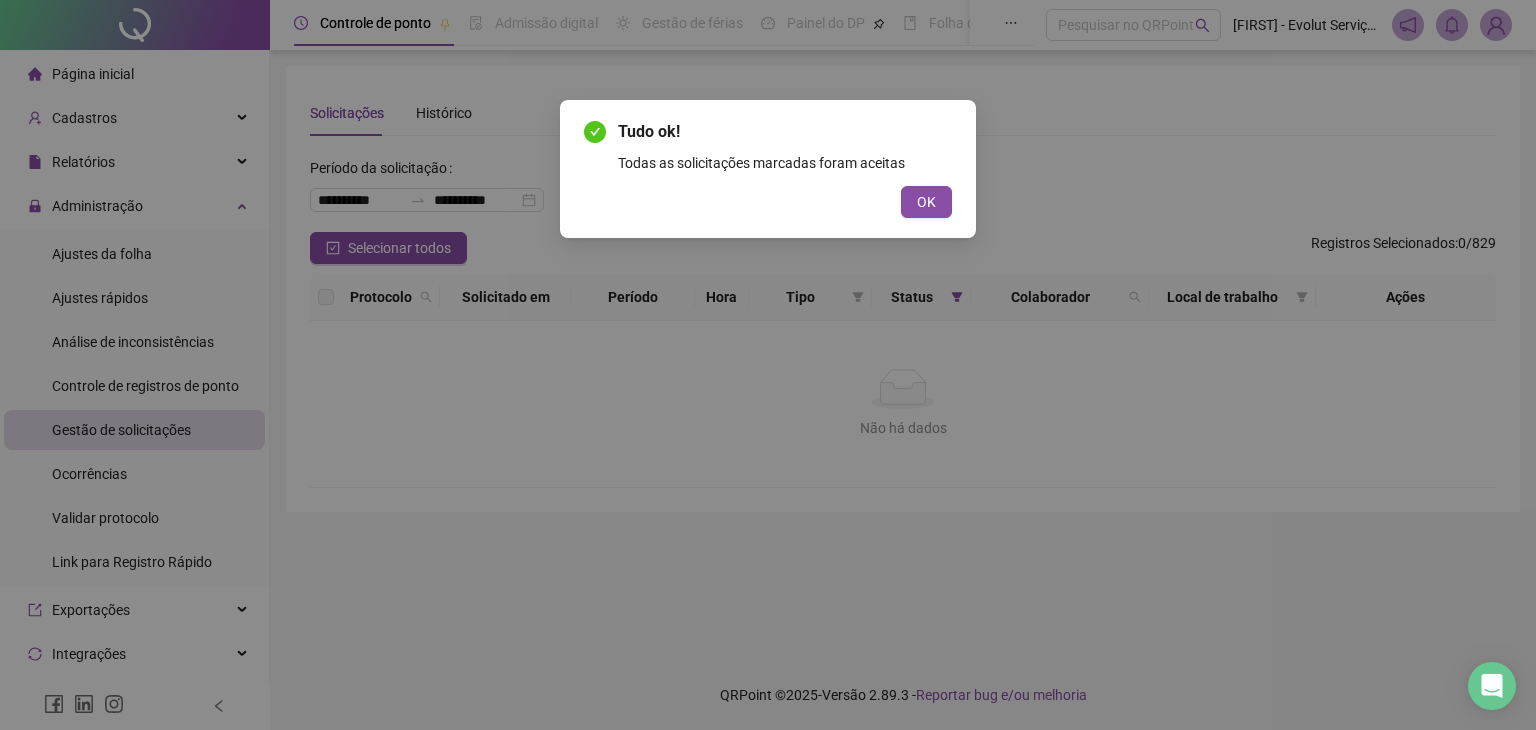 click on "OK" at bounding box center [926, 202] 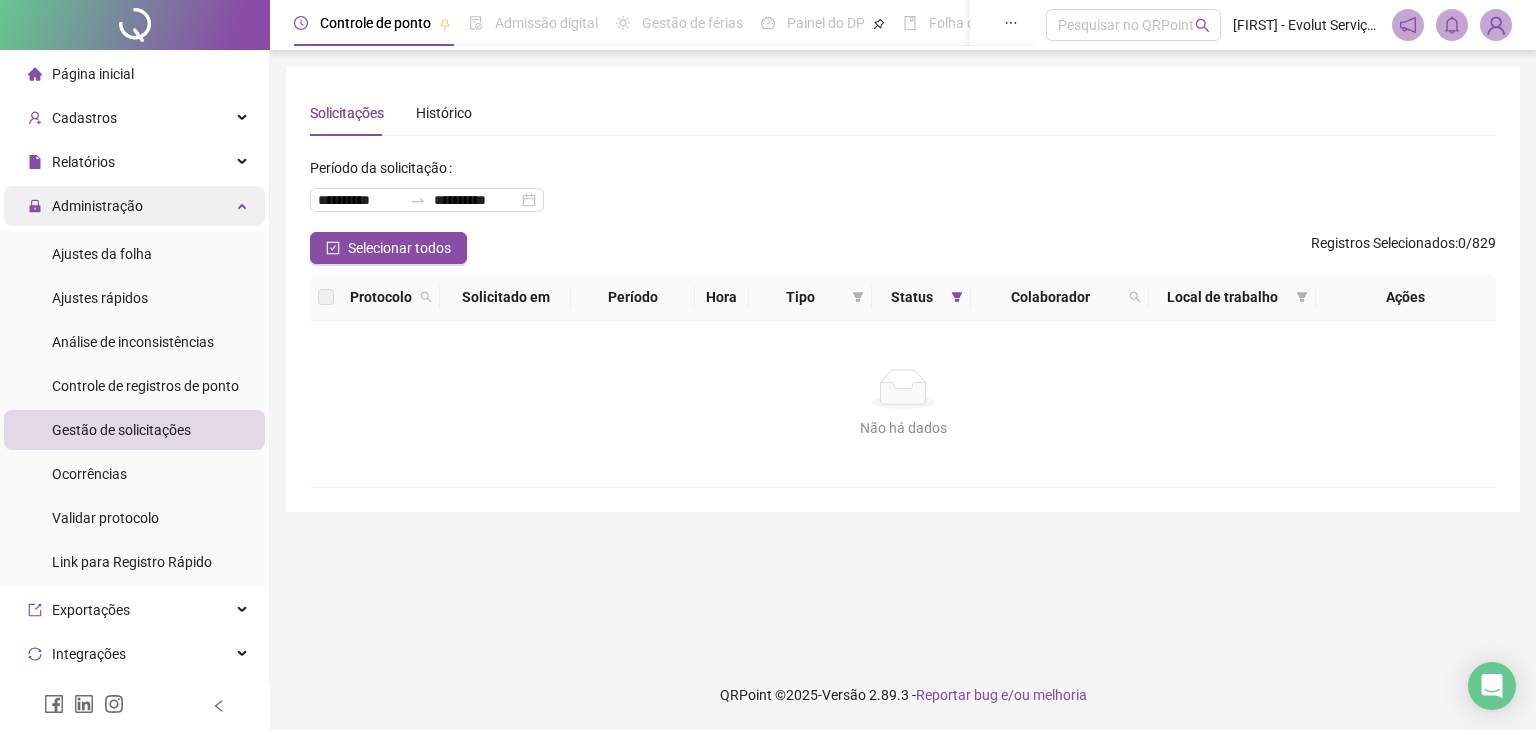 click on "Administração" at bounding box center [134, 206] 